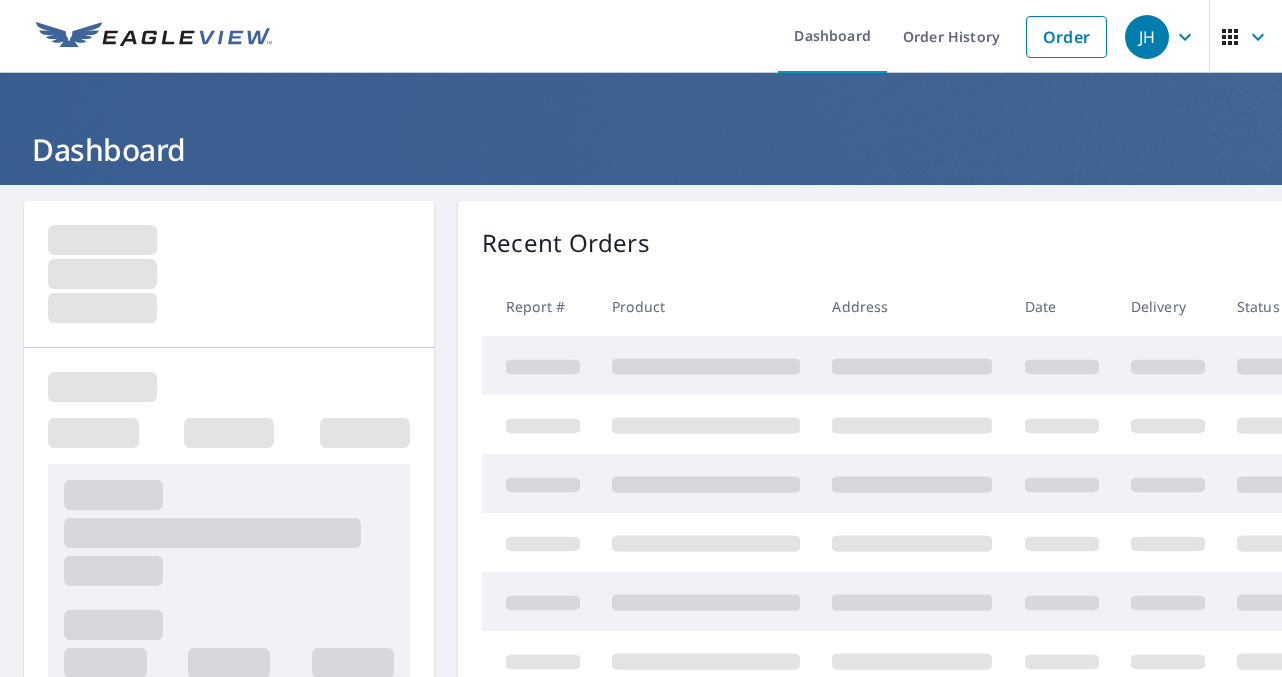 scroll, scrollTop: 0, scrollLeft: 0, axis: both 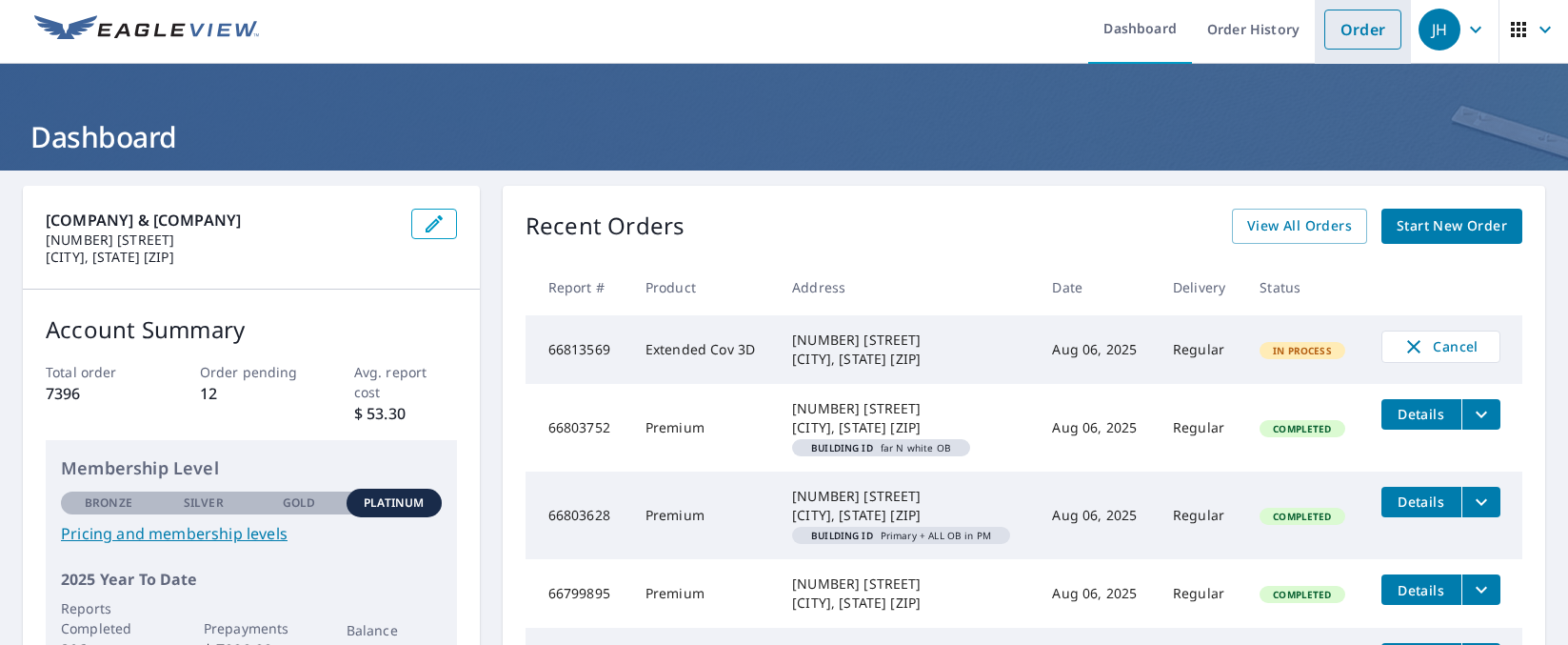 click on "Order" at bounding box center [1362, 30] 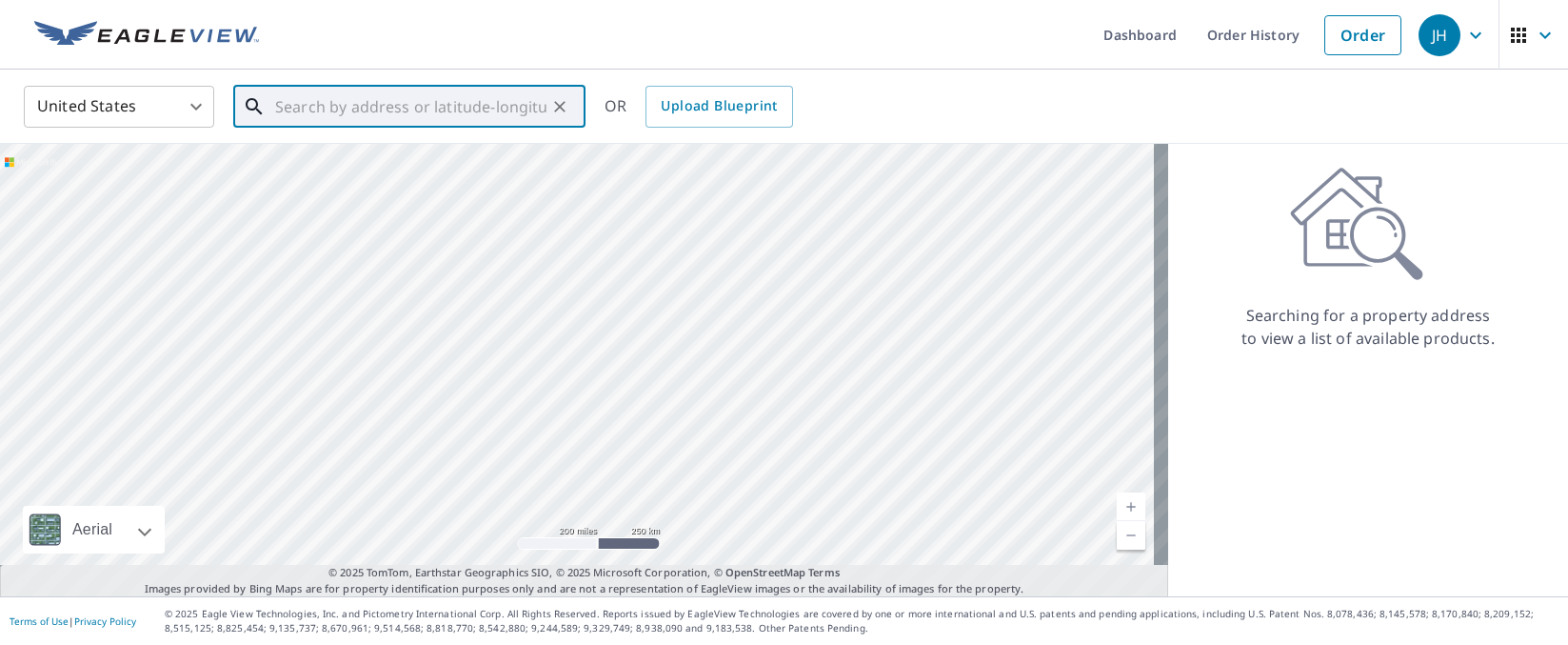 click at bounding box center (410, 107) 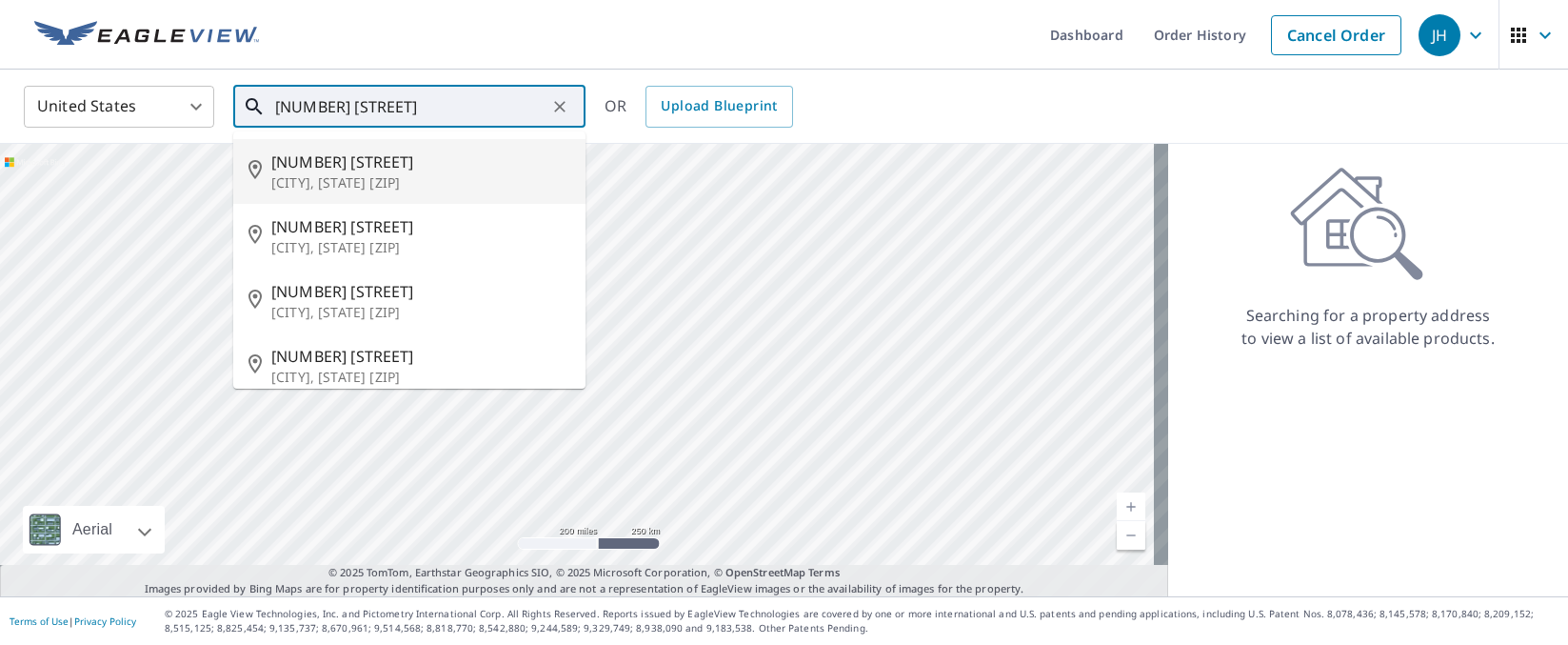 click on "[CITY], [STATE] [ZIP]" at bounding box center [421, 183] 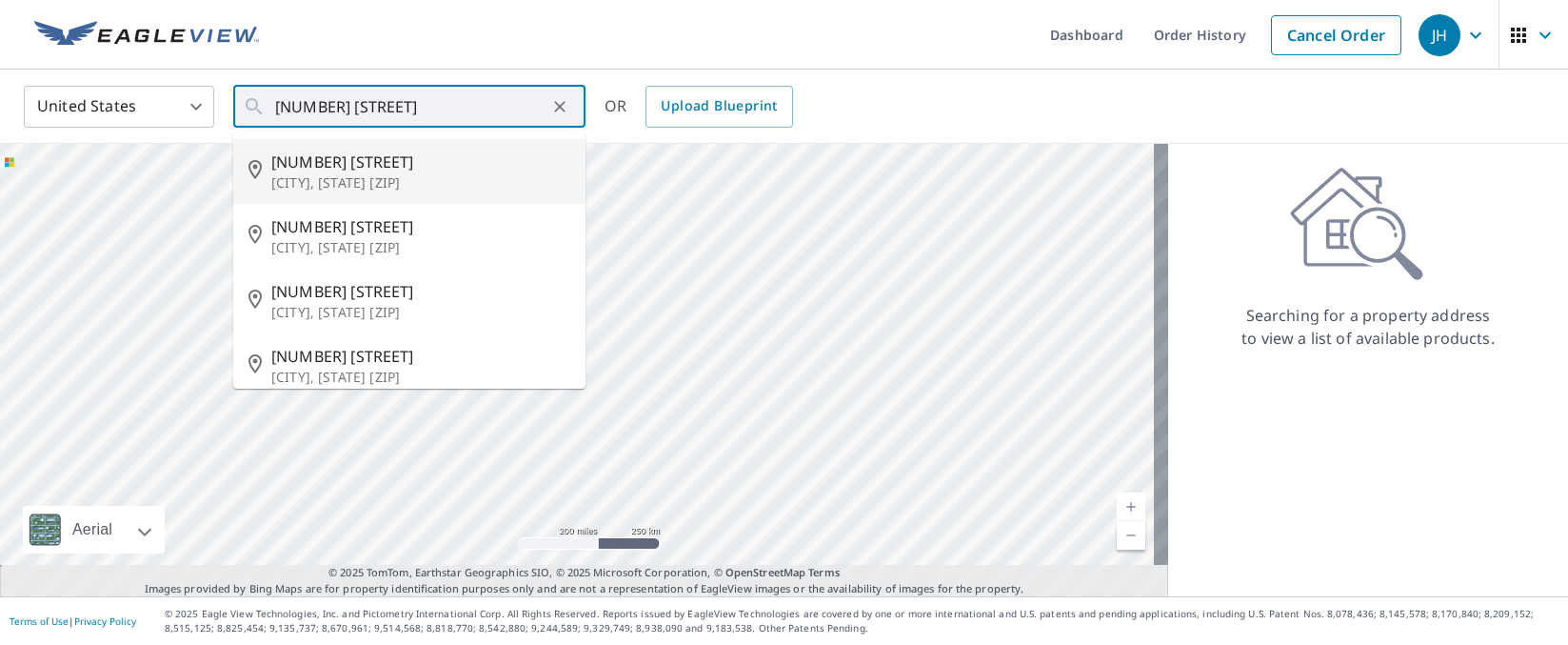 type on "[NUMBER] [STREET] [CITY], [STATE] [ZIP]" 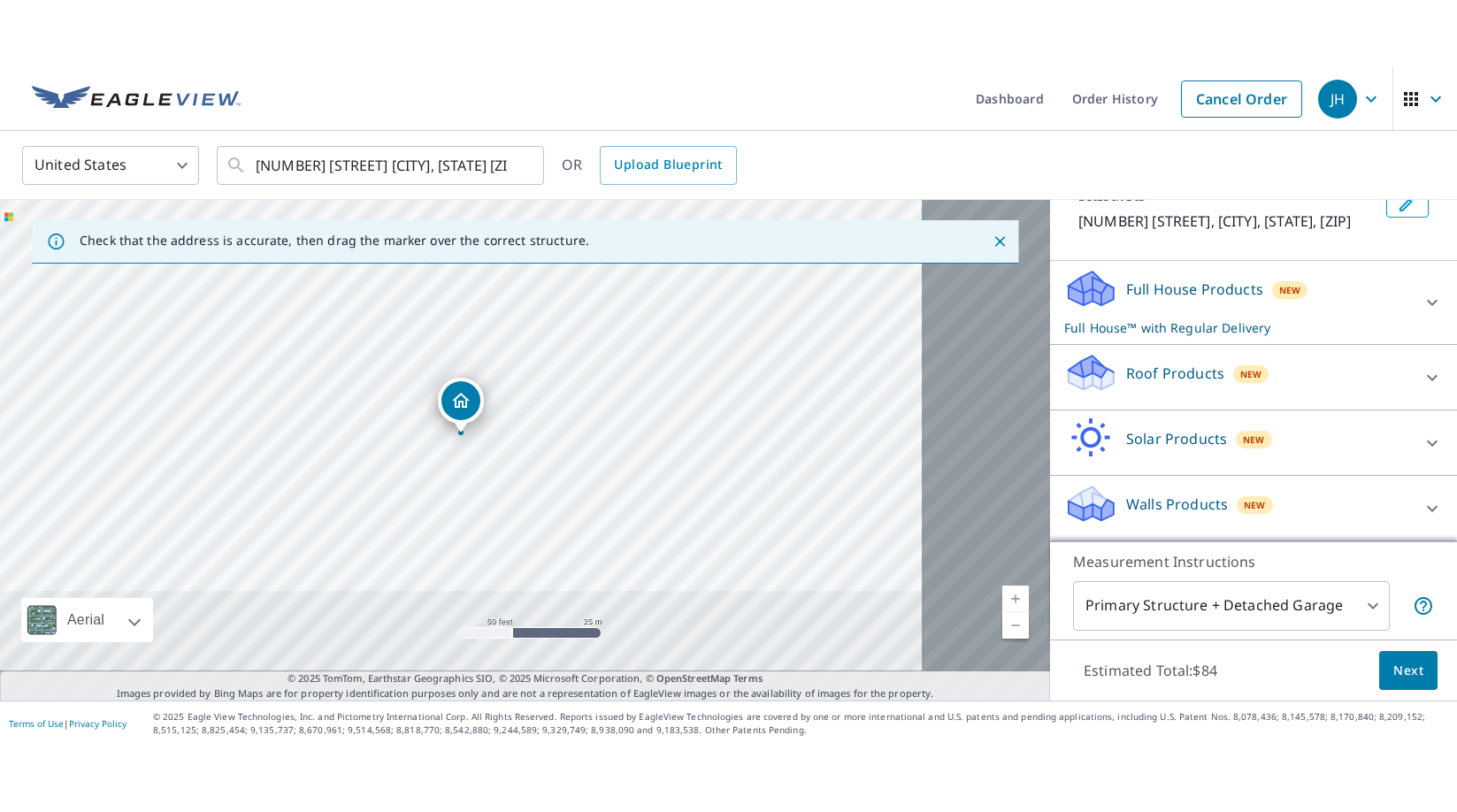scroll, scrollTop: 110, scrollLeft: 0, axis: vertical 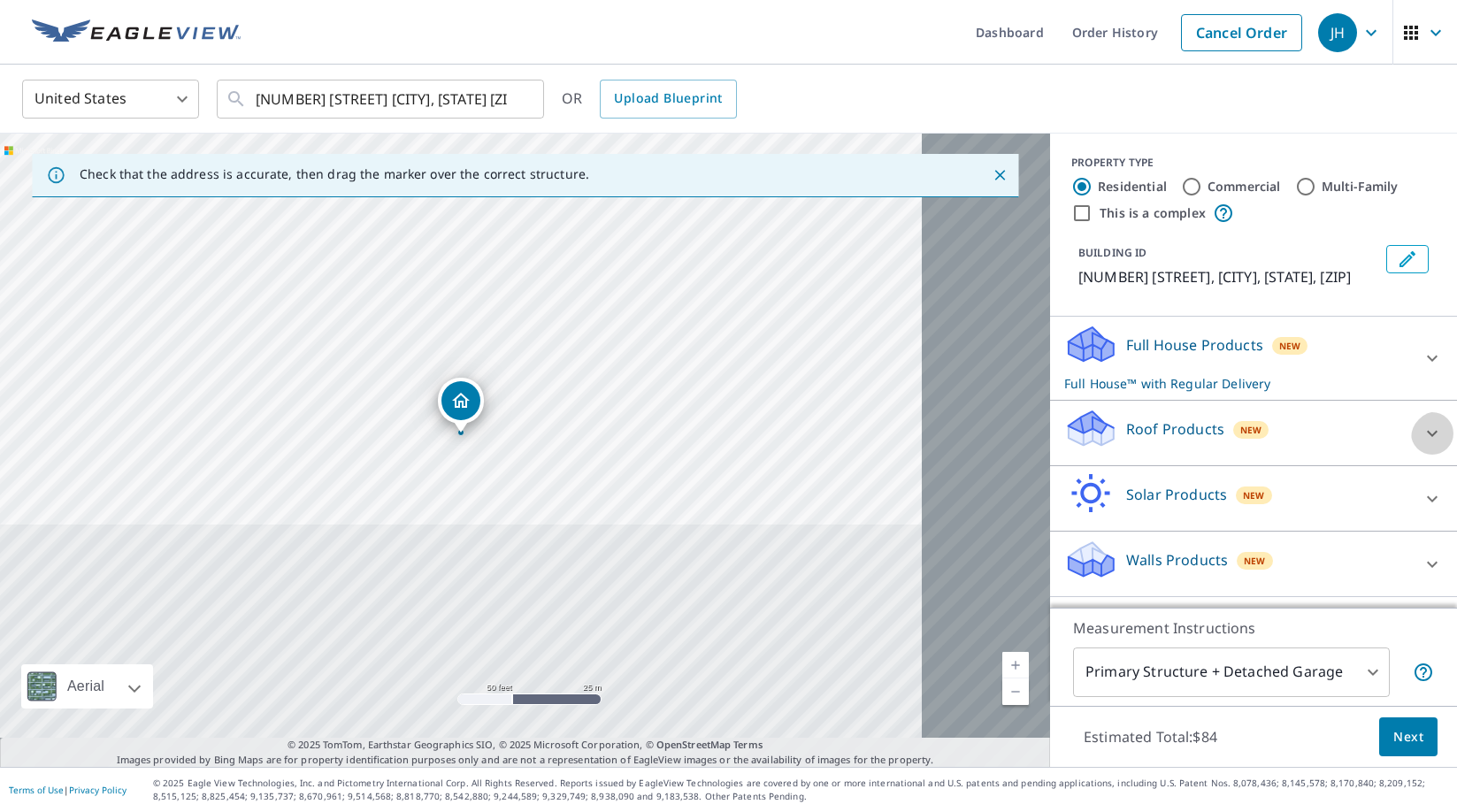 click 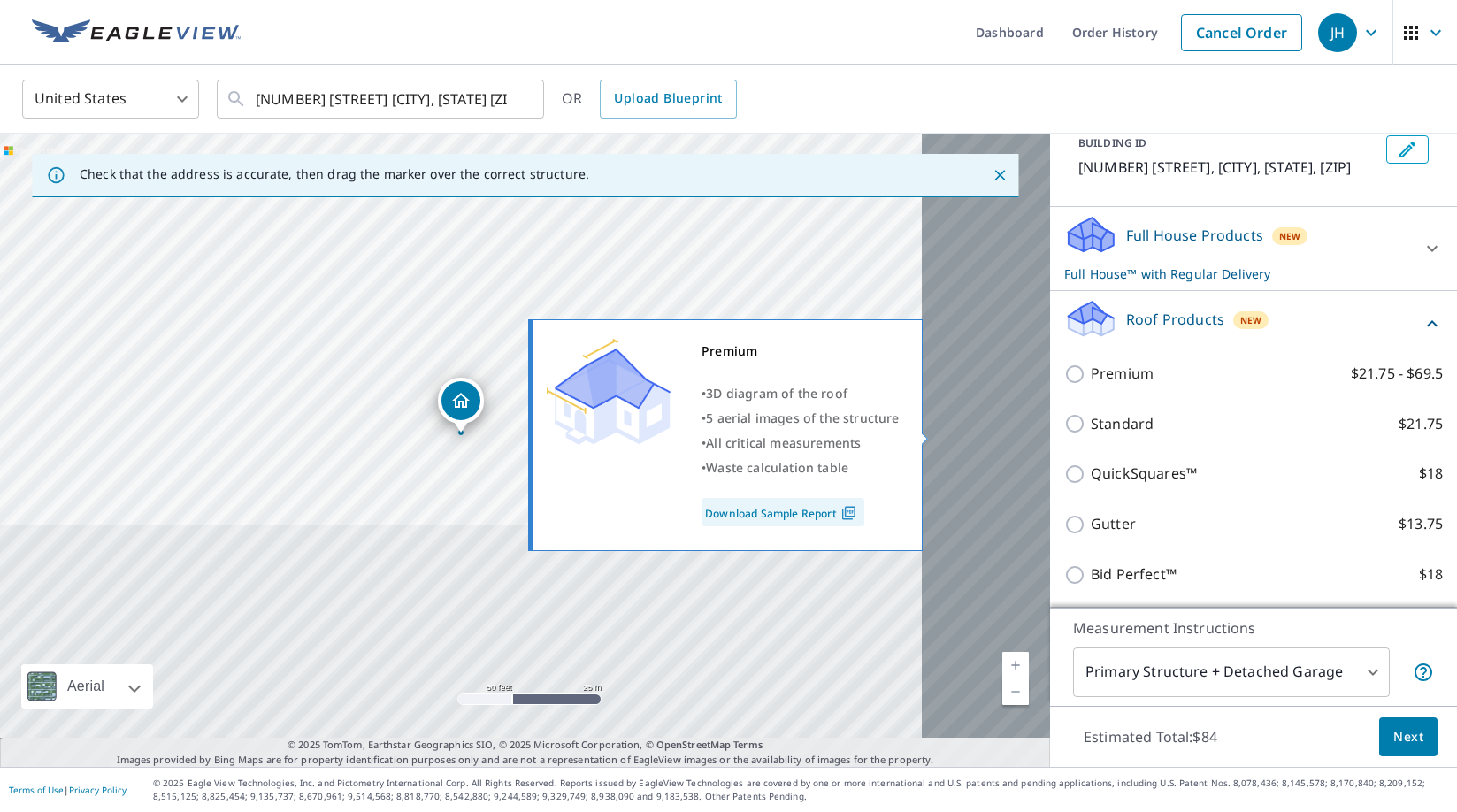click on "Premium" at bounding box center (1122, 373) 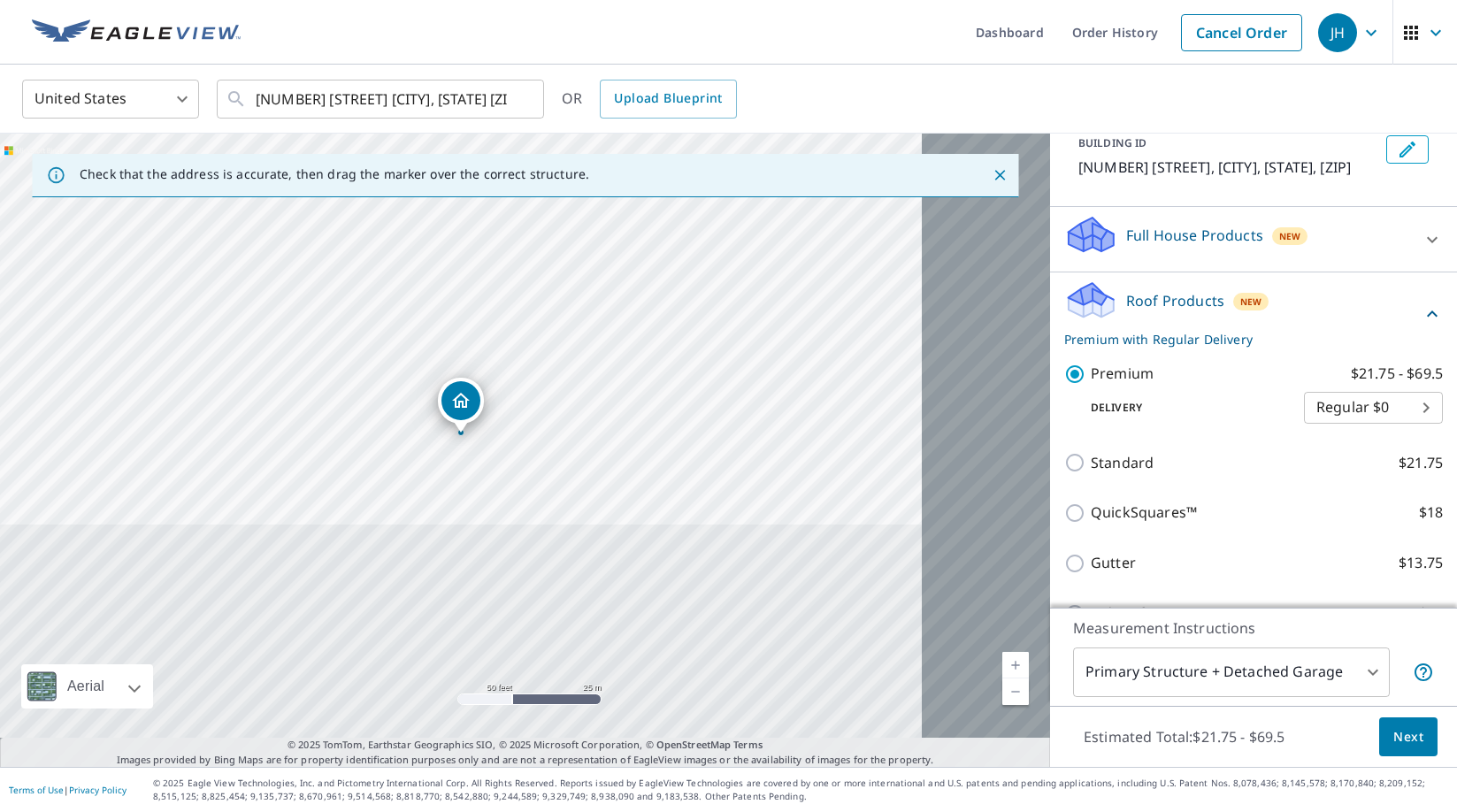 click on "Next" at bounding box center (1408, 737) 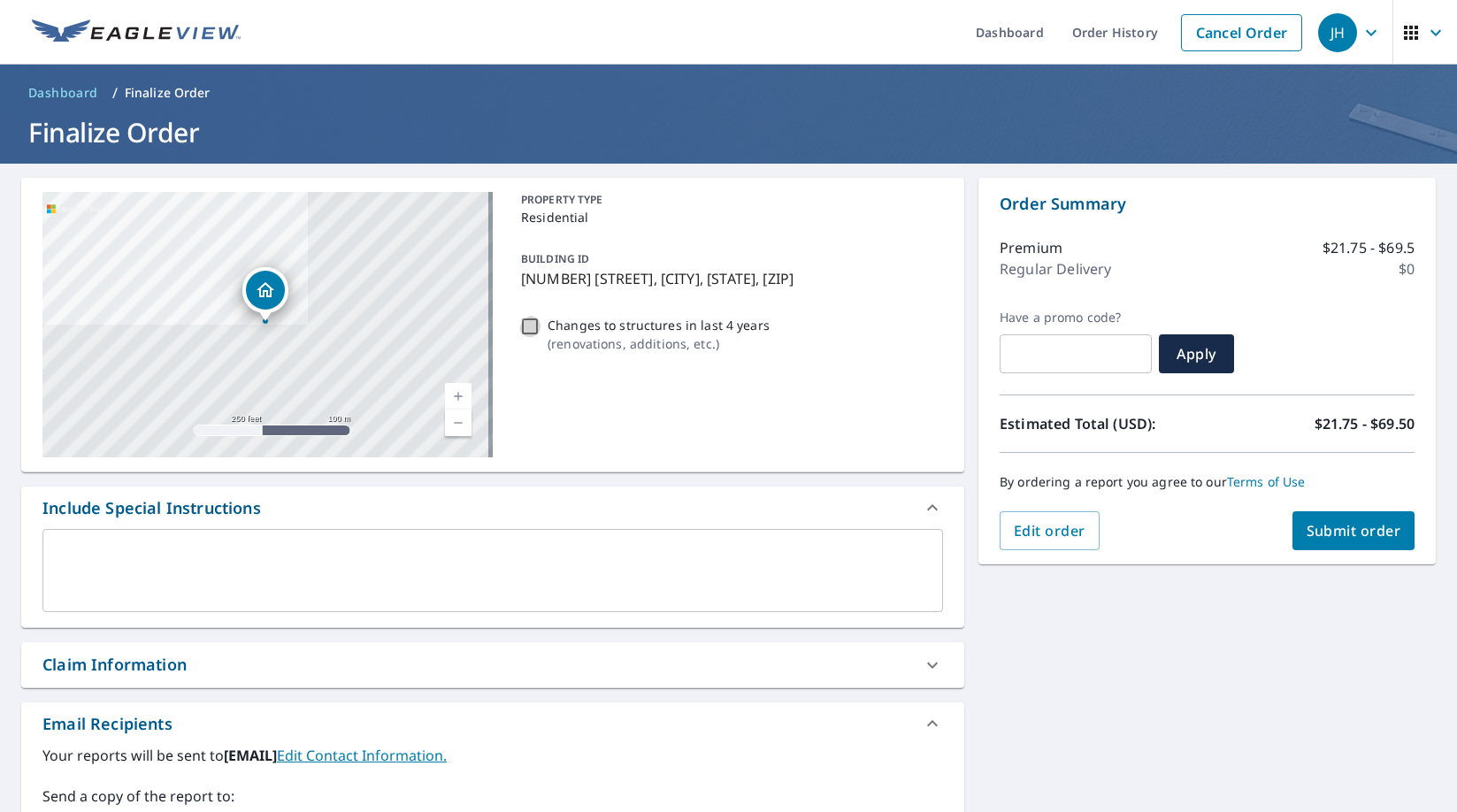 click on "Changes to structures in last 4 years ( renovations, additions, etc. )" at bounding box center (530, 326) 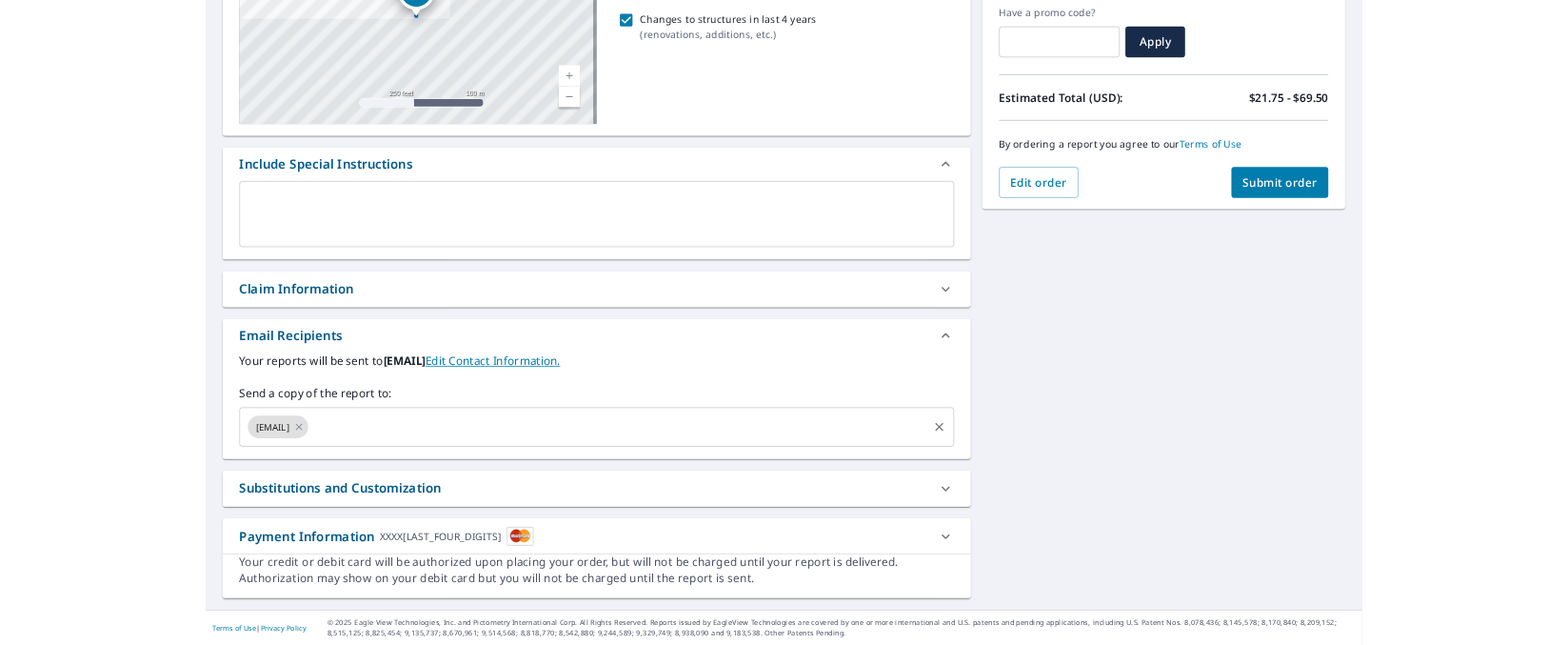 scroll, scrollTop: 381, scrollLeft: 0, axis: vertical 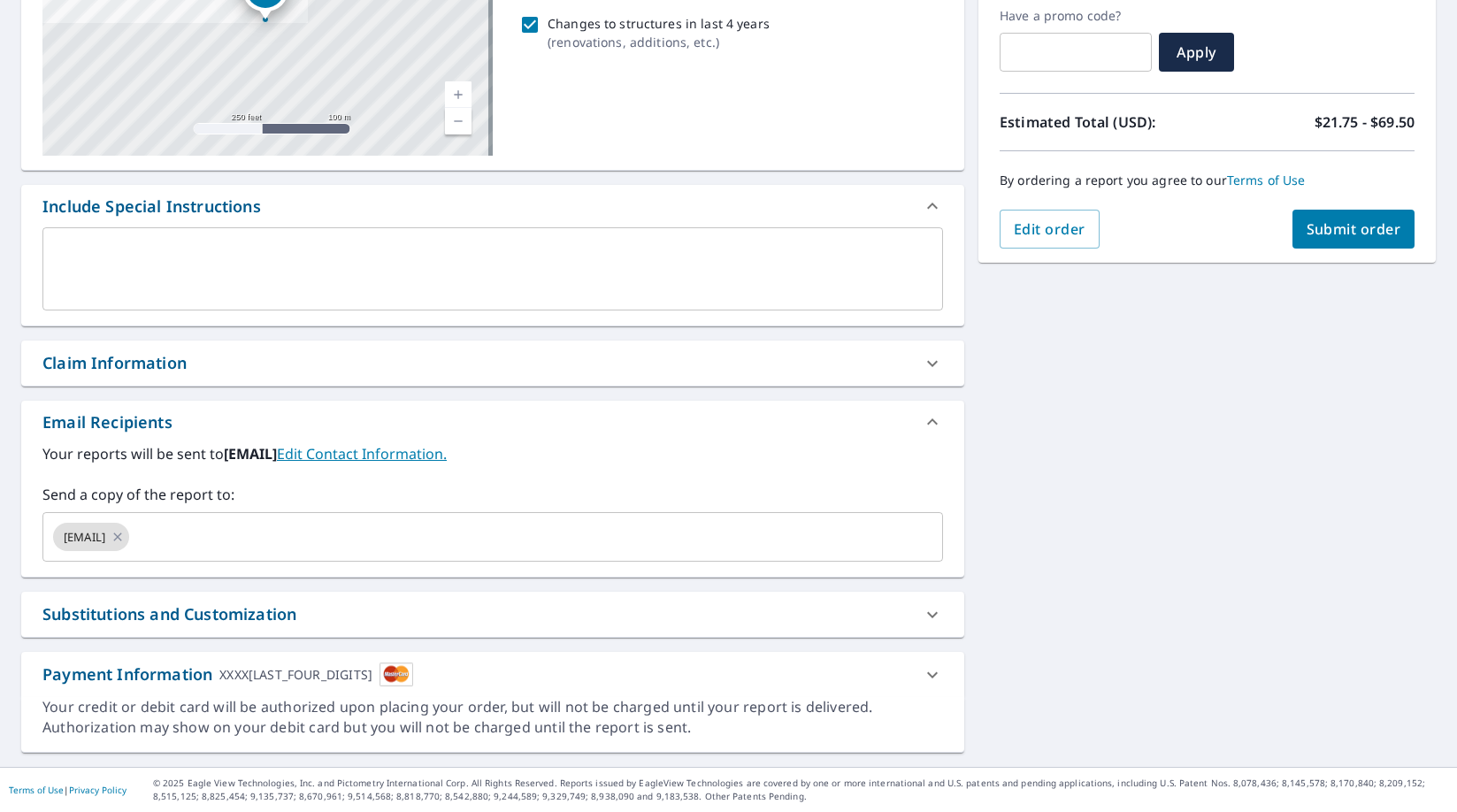 click on "Claim Information" at bounding box center (477, 363) 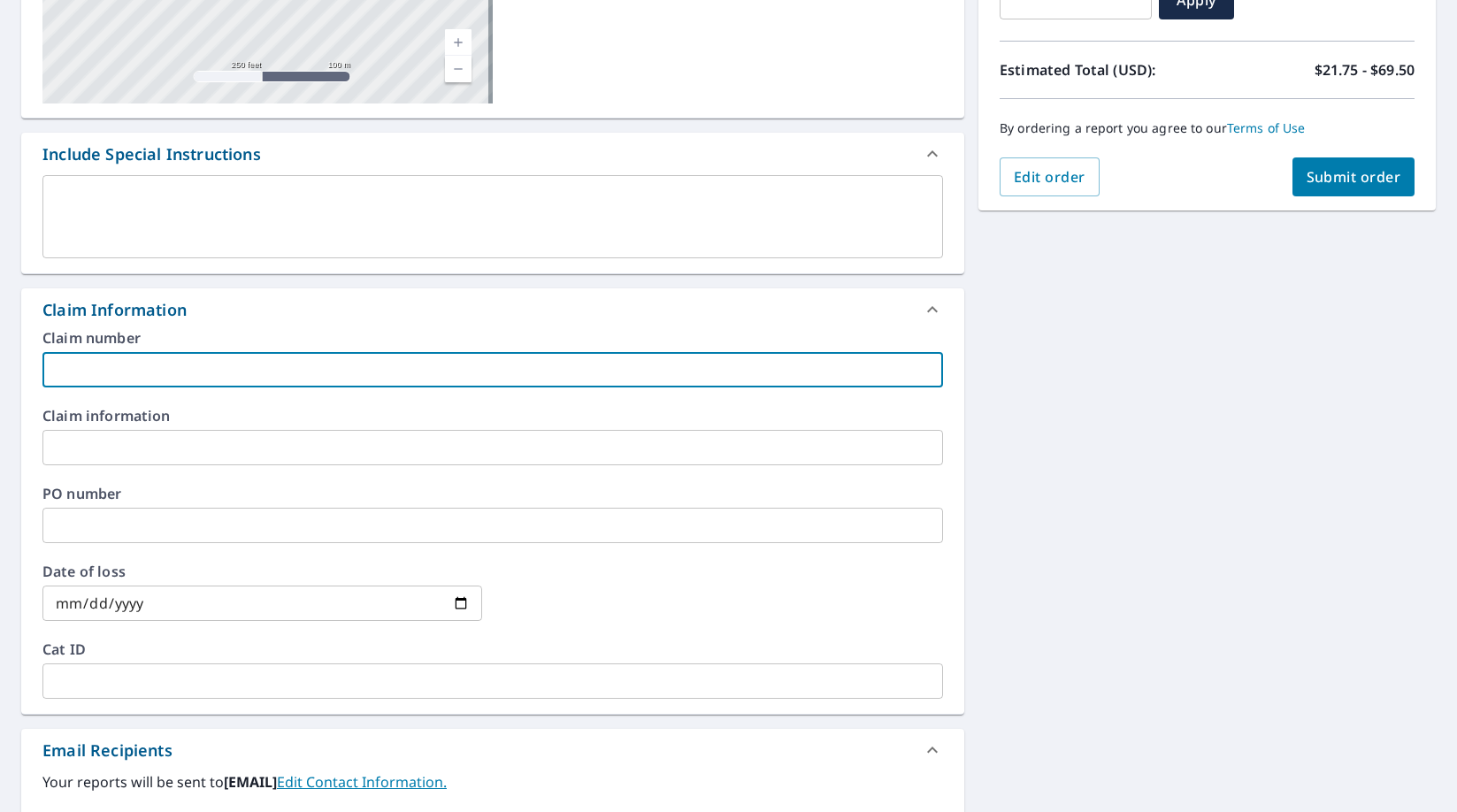 click at bounding box center (493, 370) 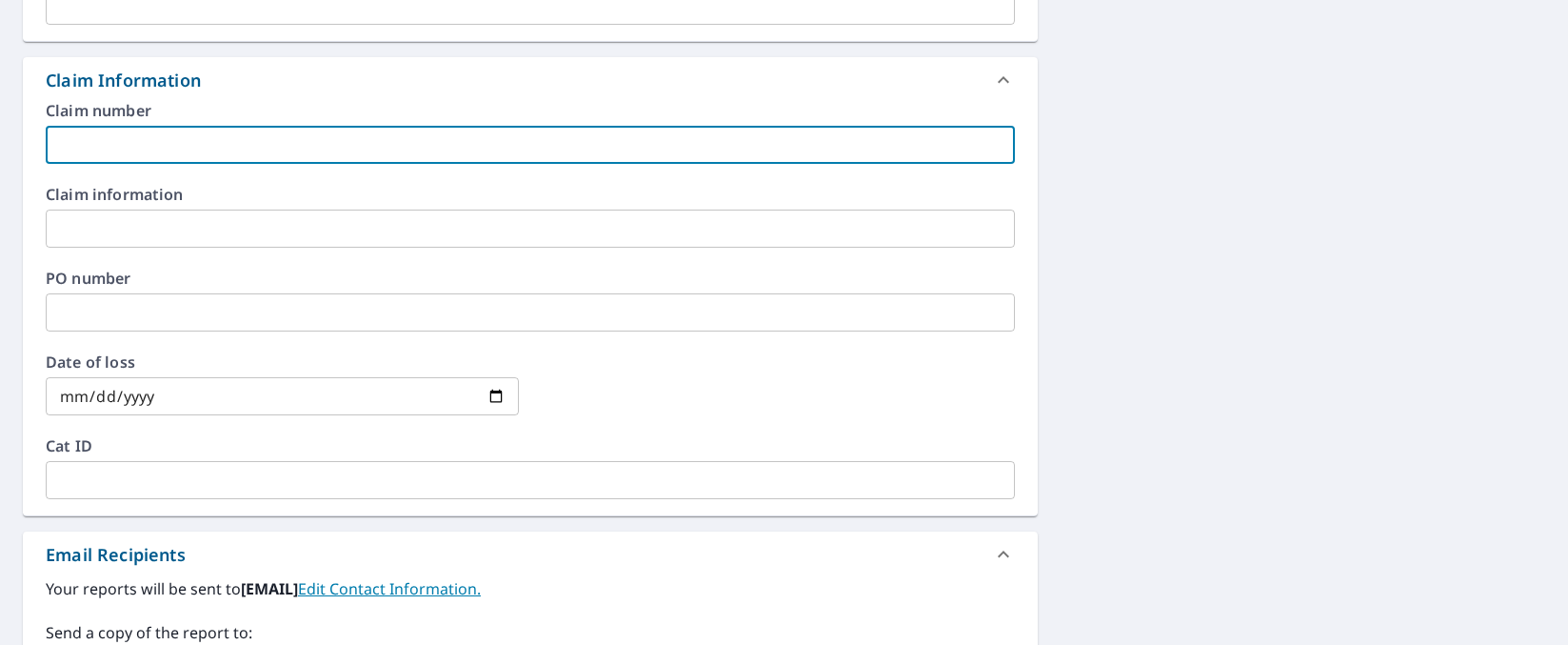 scroll, scrollTop: 667, scrollLeft: 0, axis: vertical 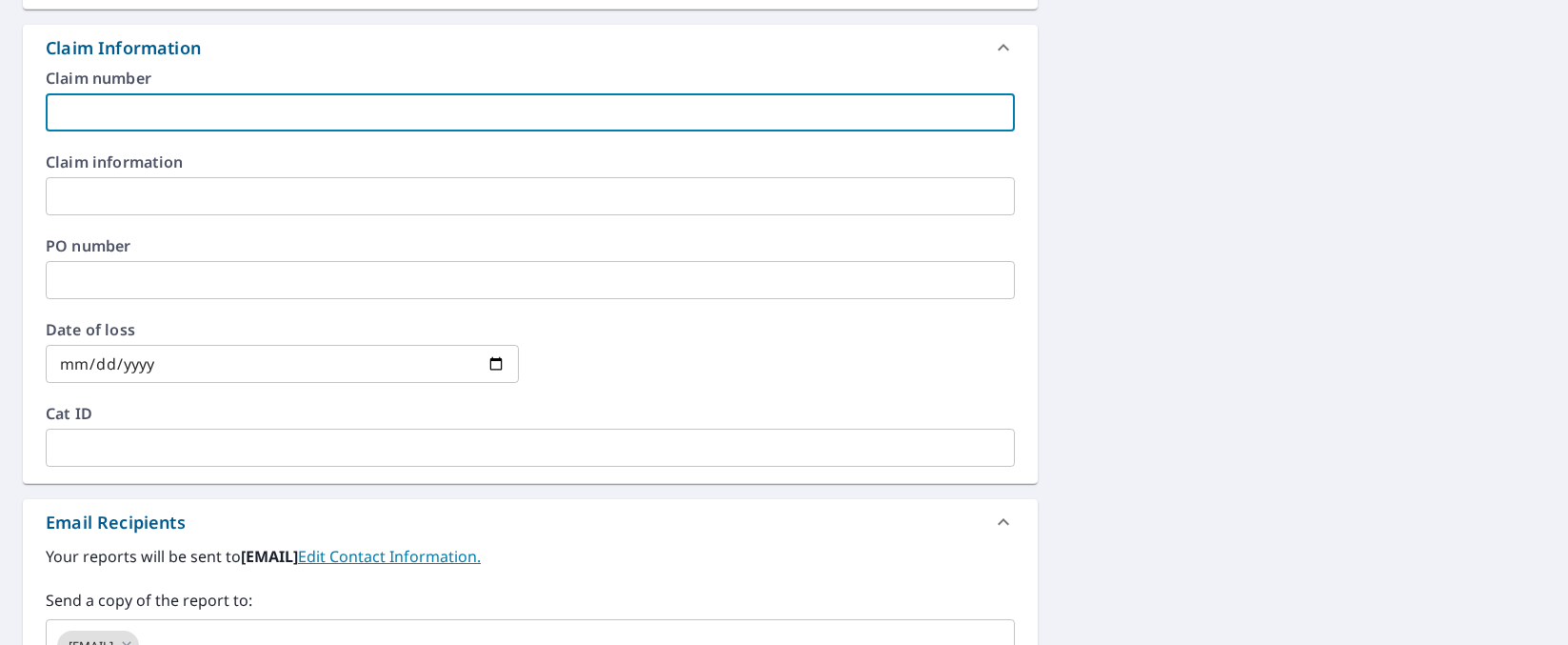 click at bounding box center (530, 112) 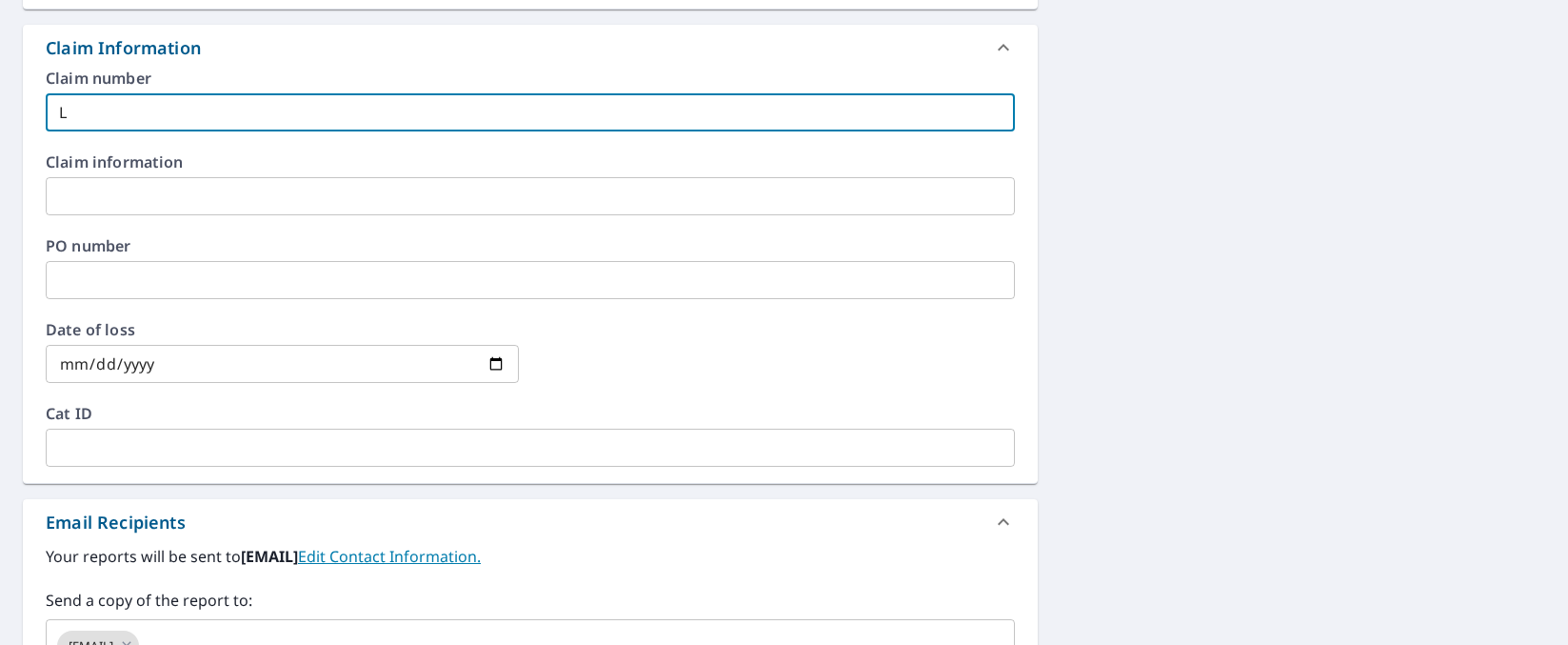 type on "LE" 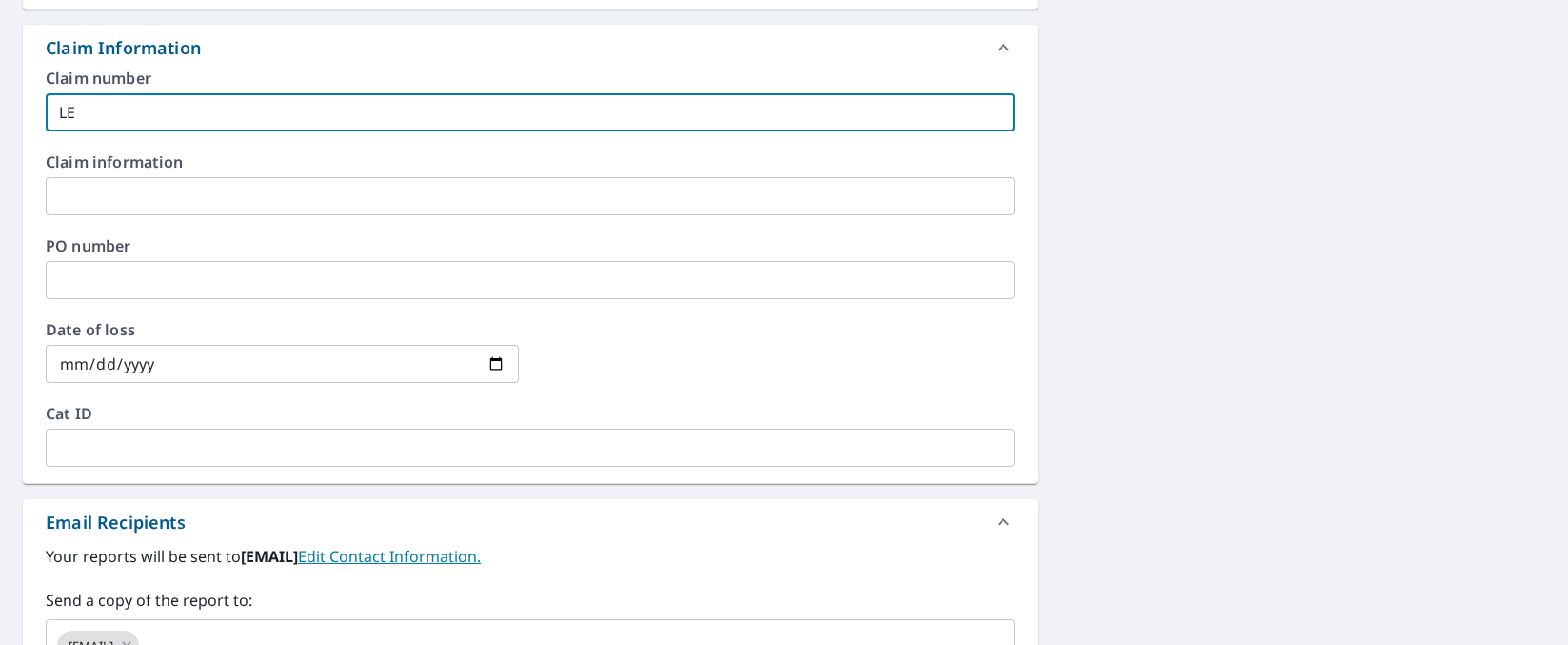 type on "LEA" 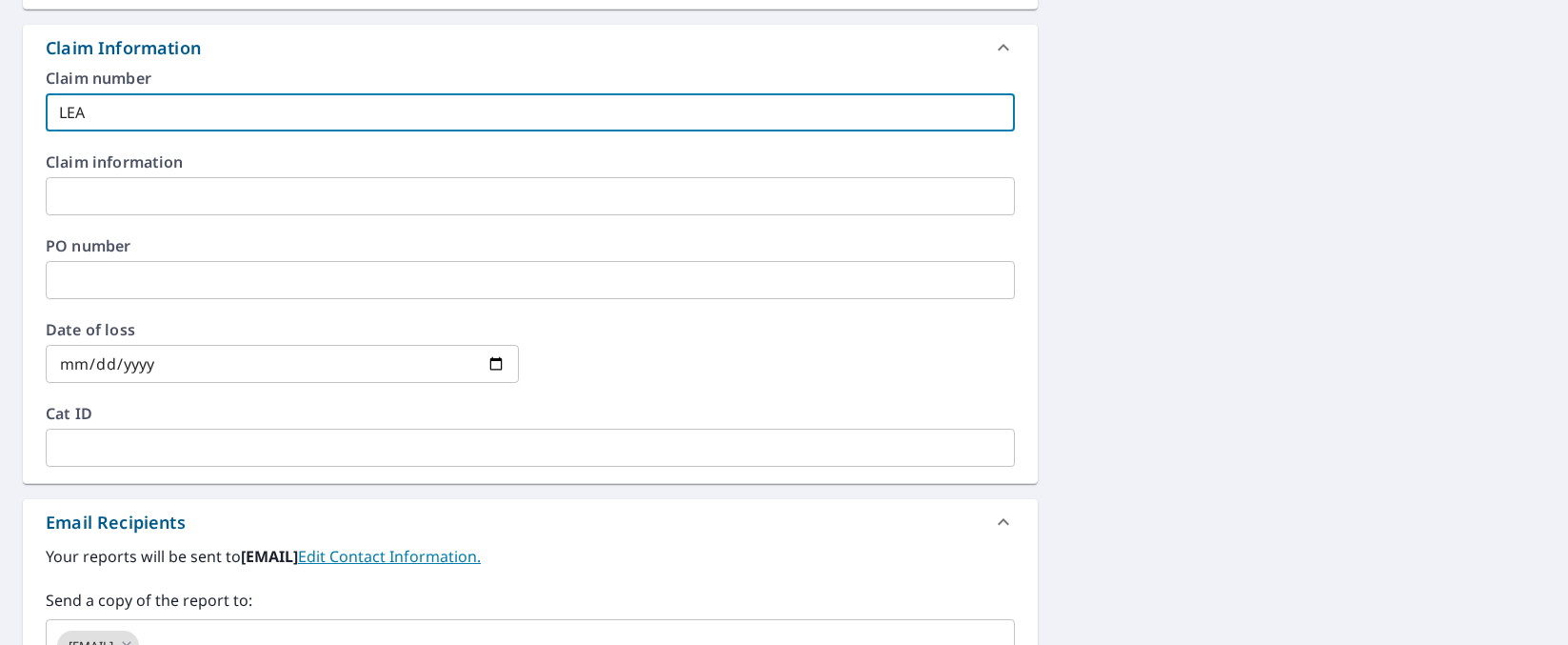 type on "LEAD" 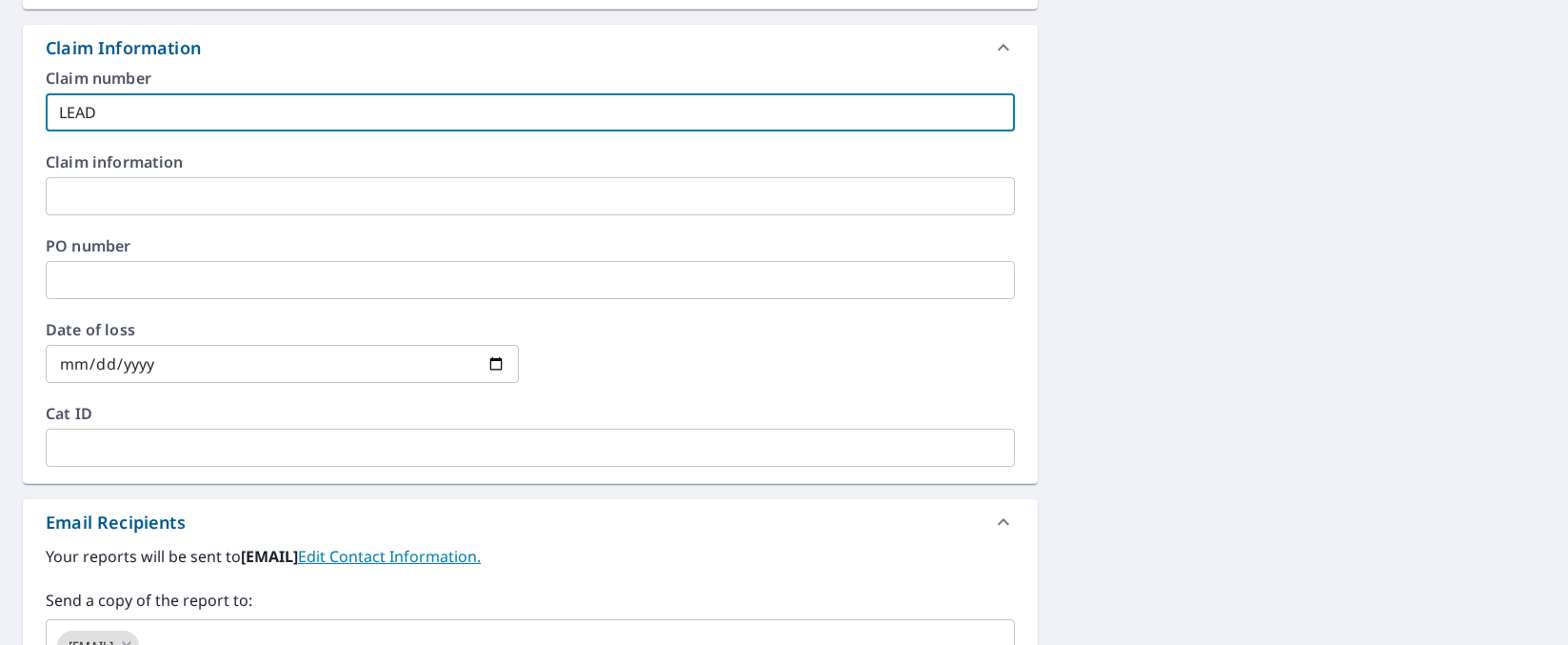 type on "LEAD" 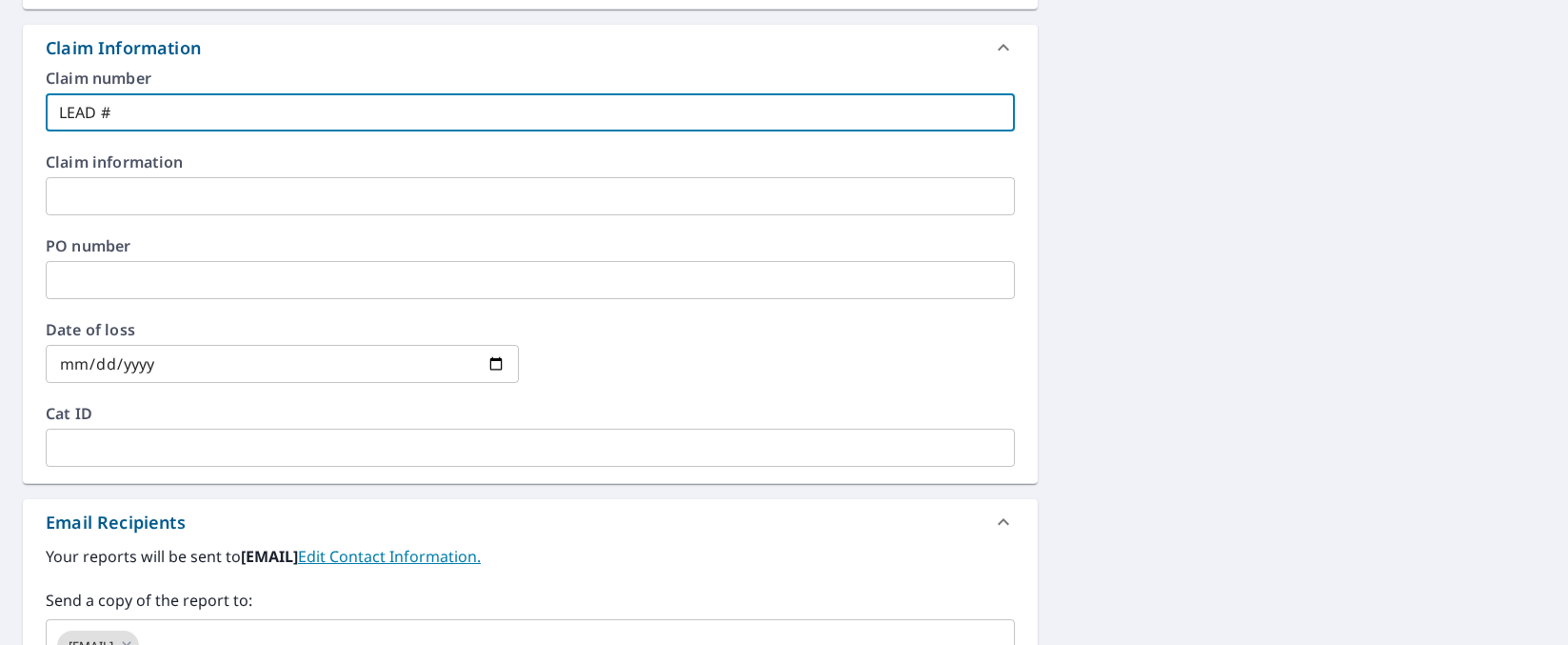 type on "LEAD #" 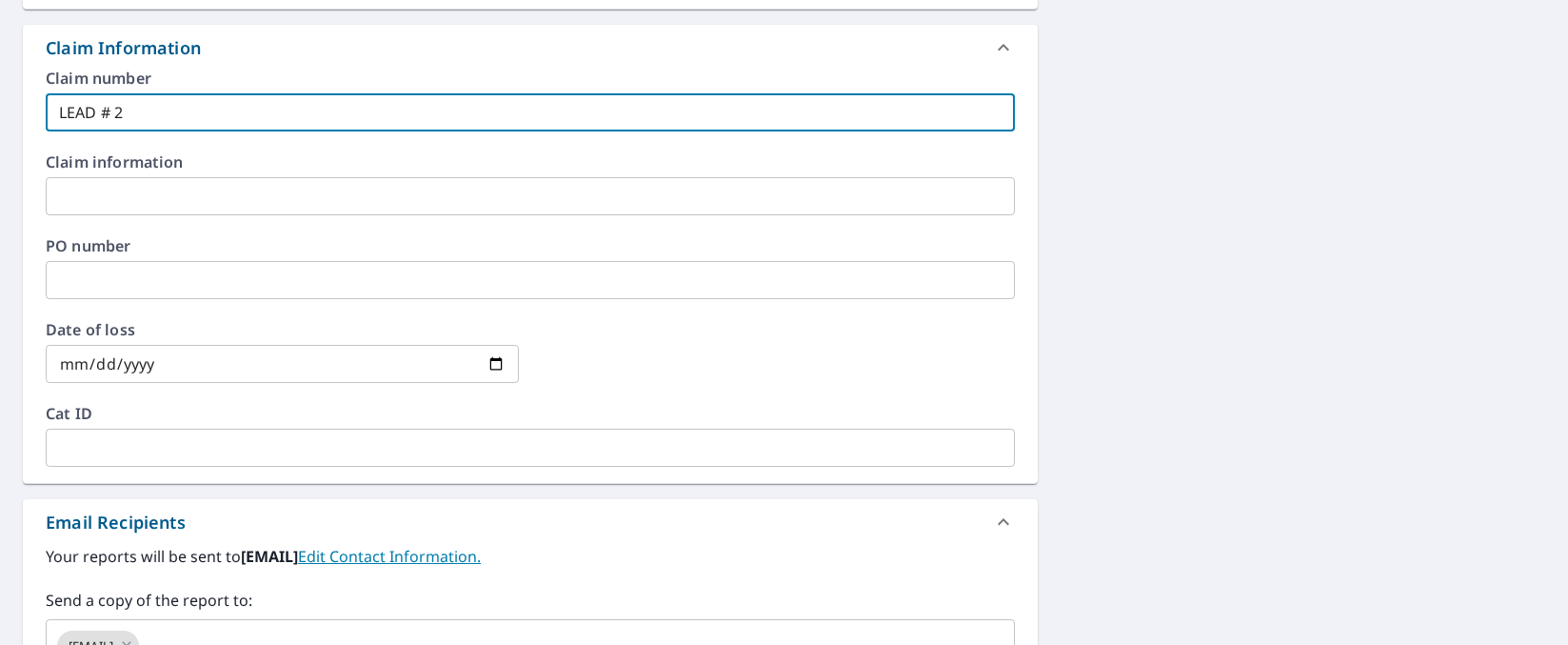 type on "LEAD # 27" 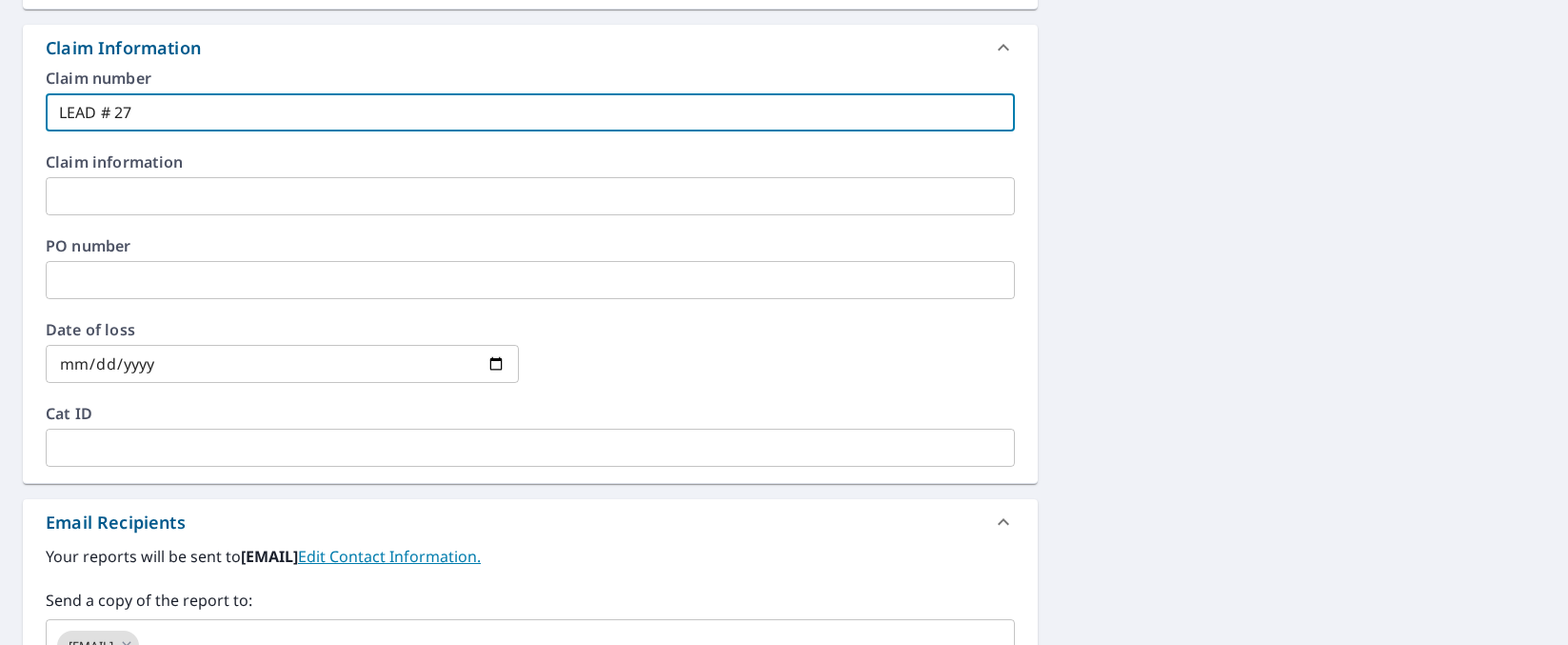 type on "LEAD # 278" 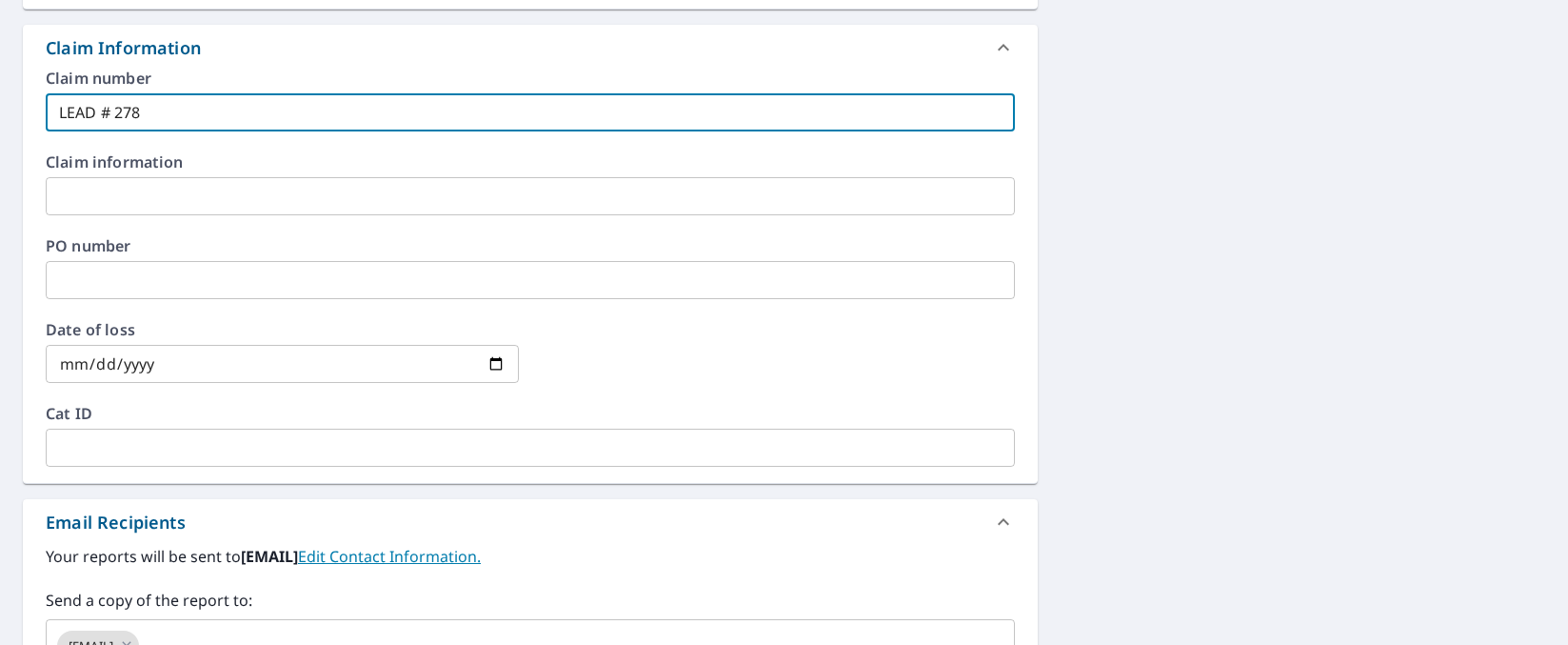 type on "LEAD # 2784" 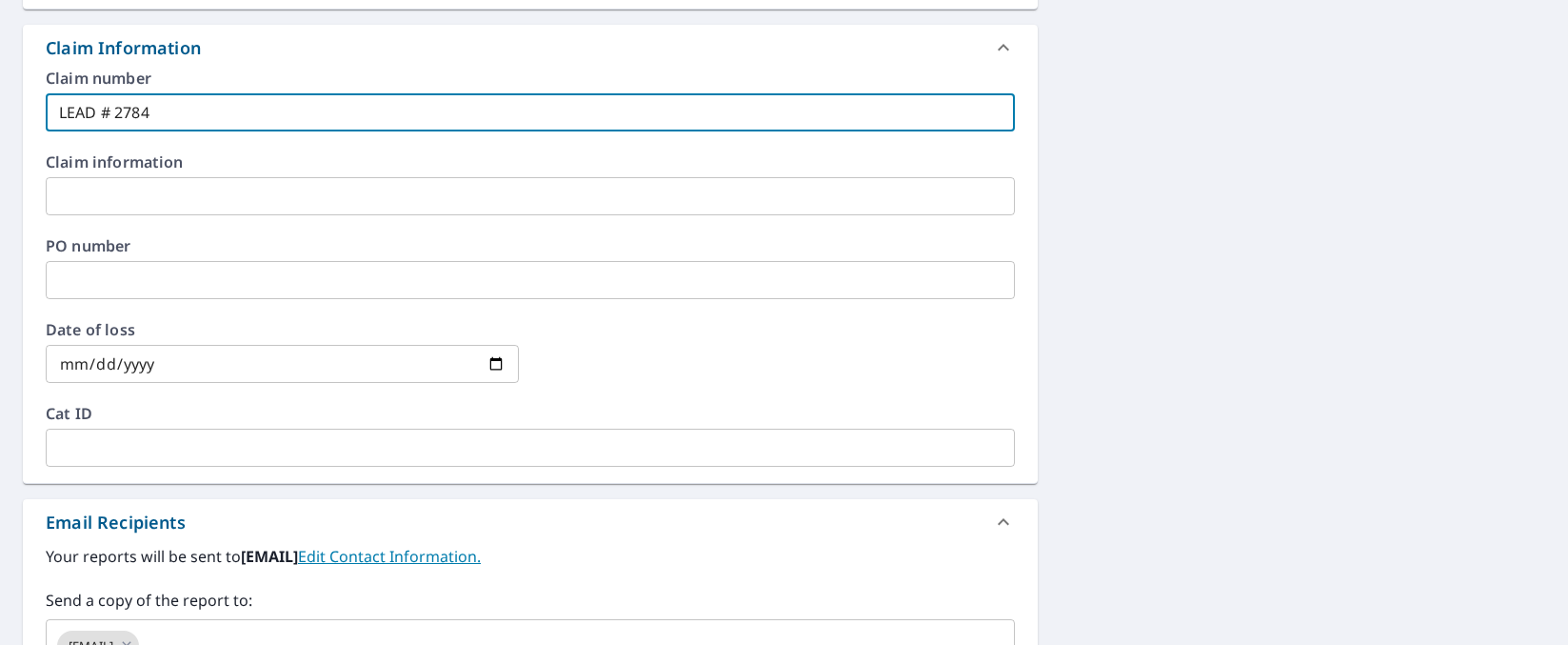 type on "LEAD # 27846" 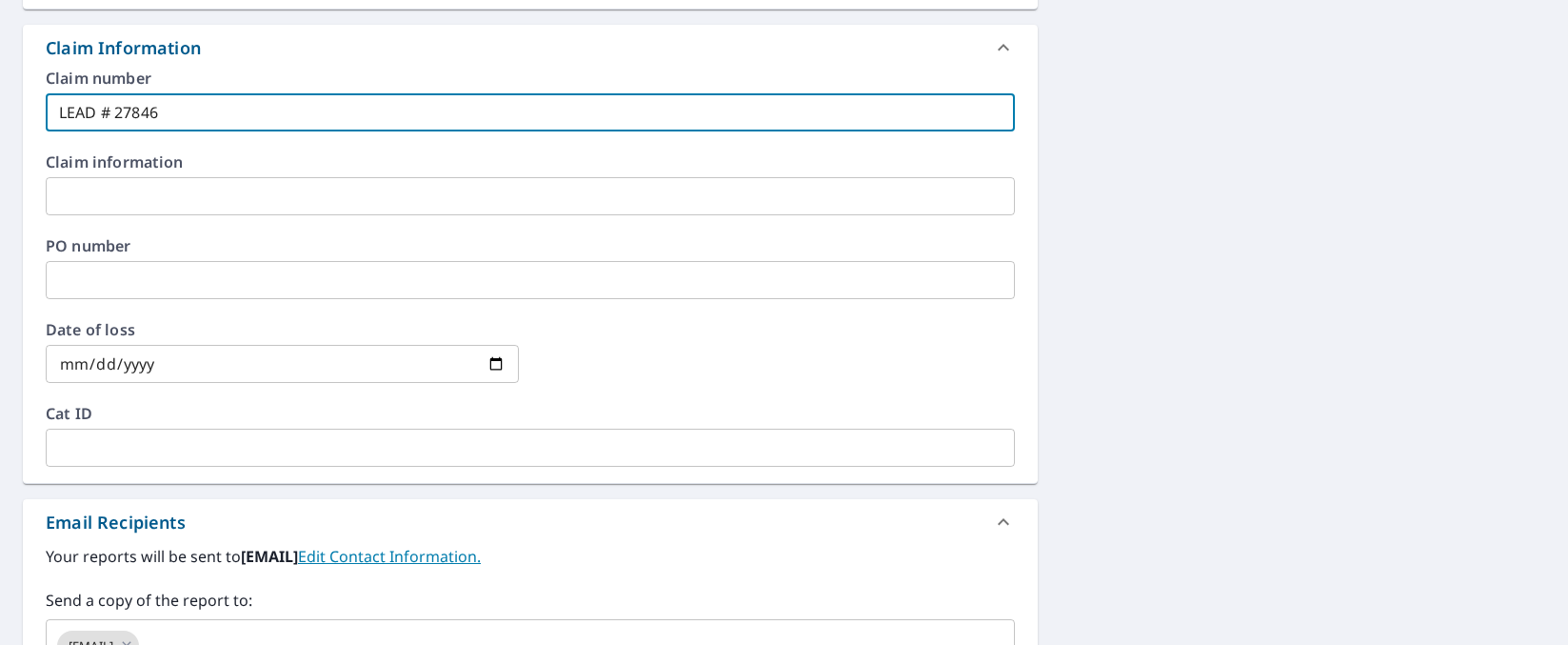 type on "LEAD # 278463" 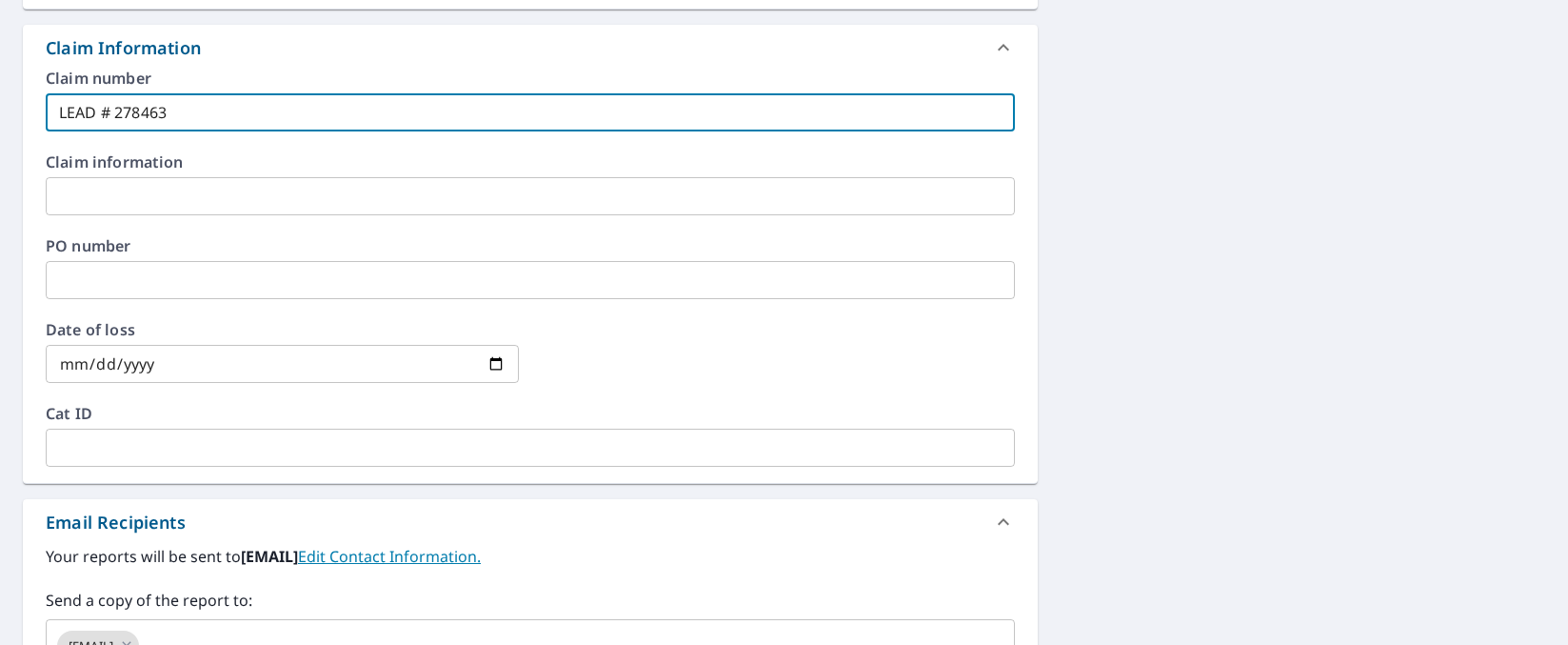 type on "LEAD # 278463" 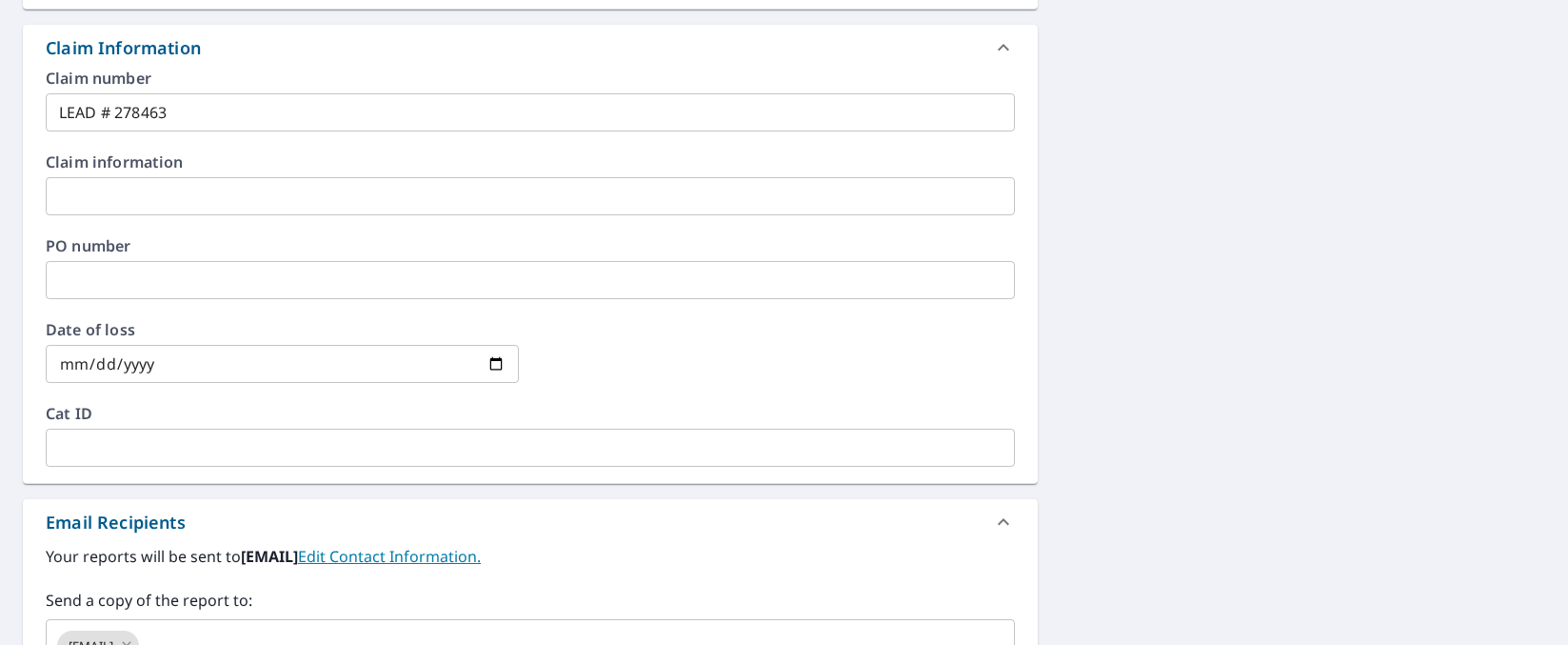 drag, startPoint x: 1441, startPoint y: 156, endPoint x: 1235, endPoint y: 6, distance: 254.8254 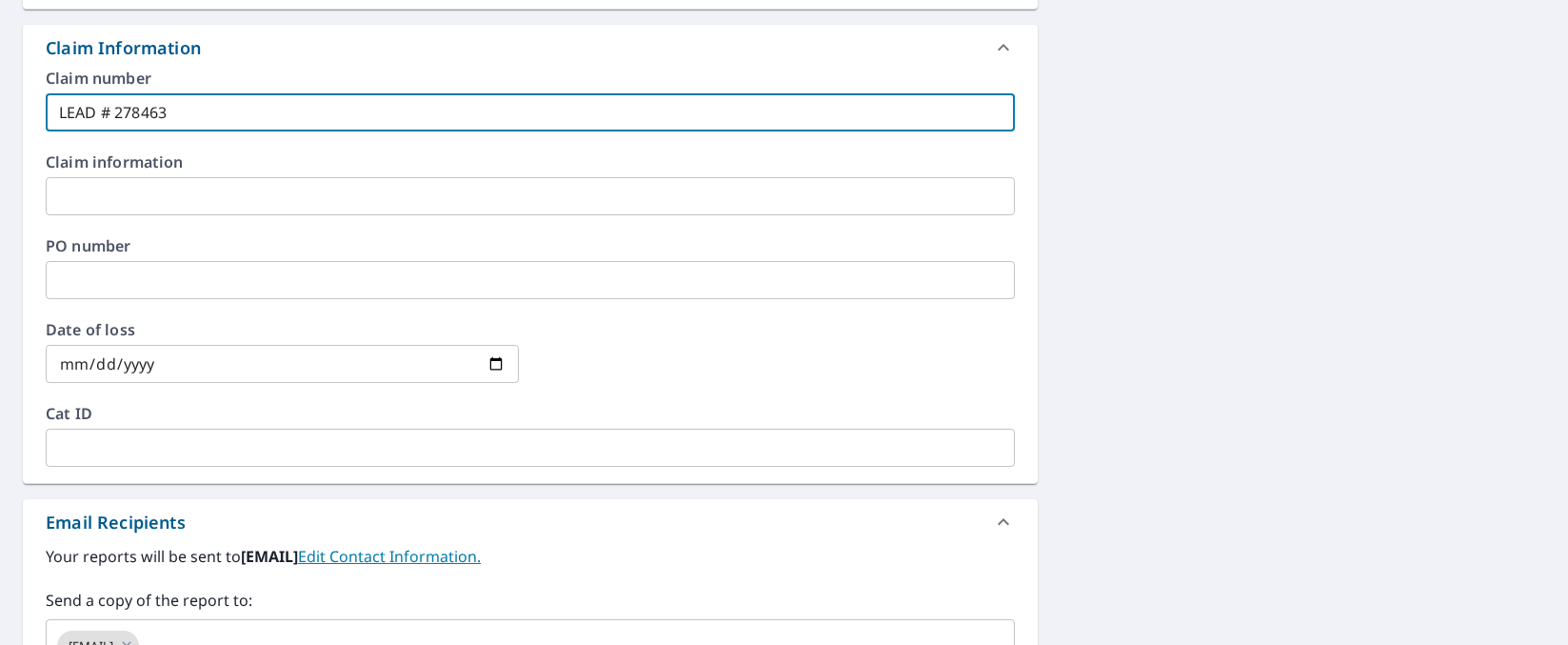 drag, startPoint x: 144, startPoint y: 177, endPoint x: 249, endPoint y: 182, distance: 105.11898 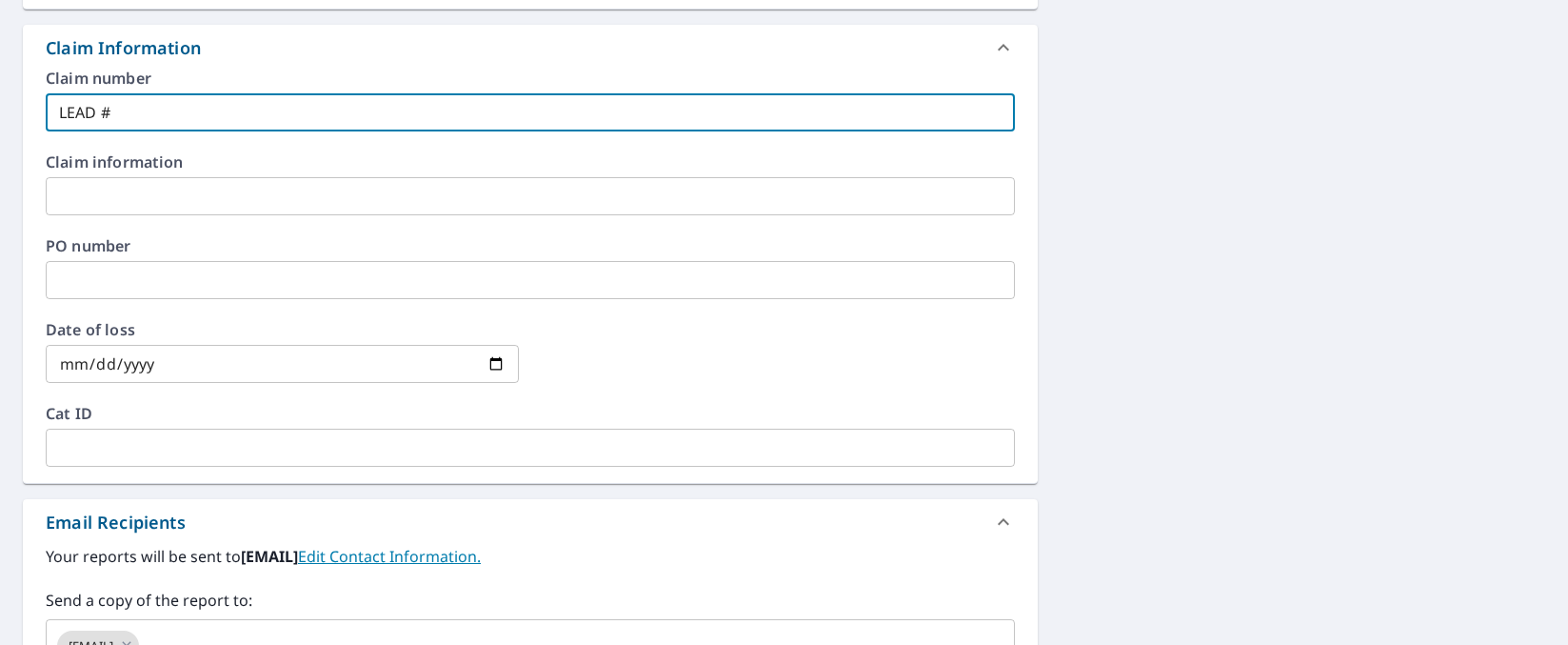 paste on "260373" 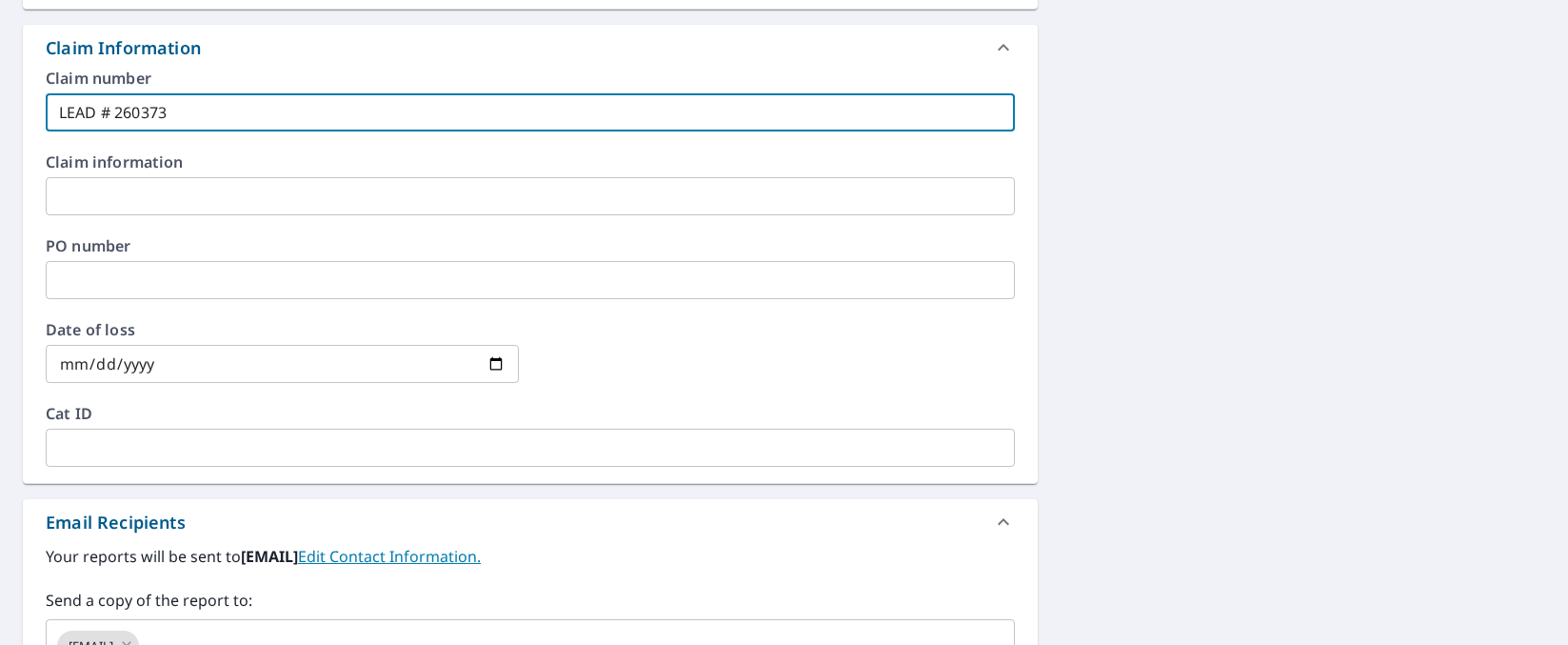 type on "LEAD # 260373" 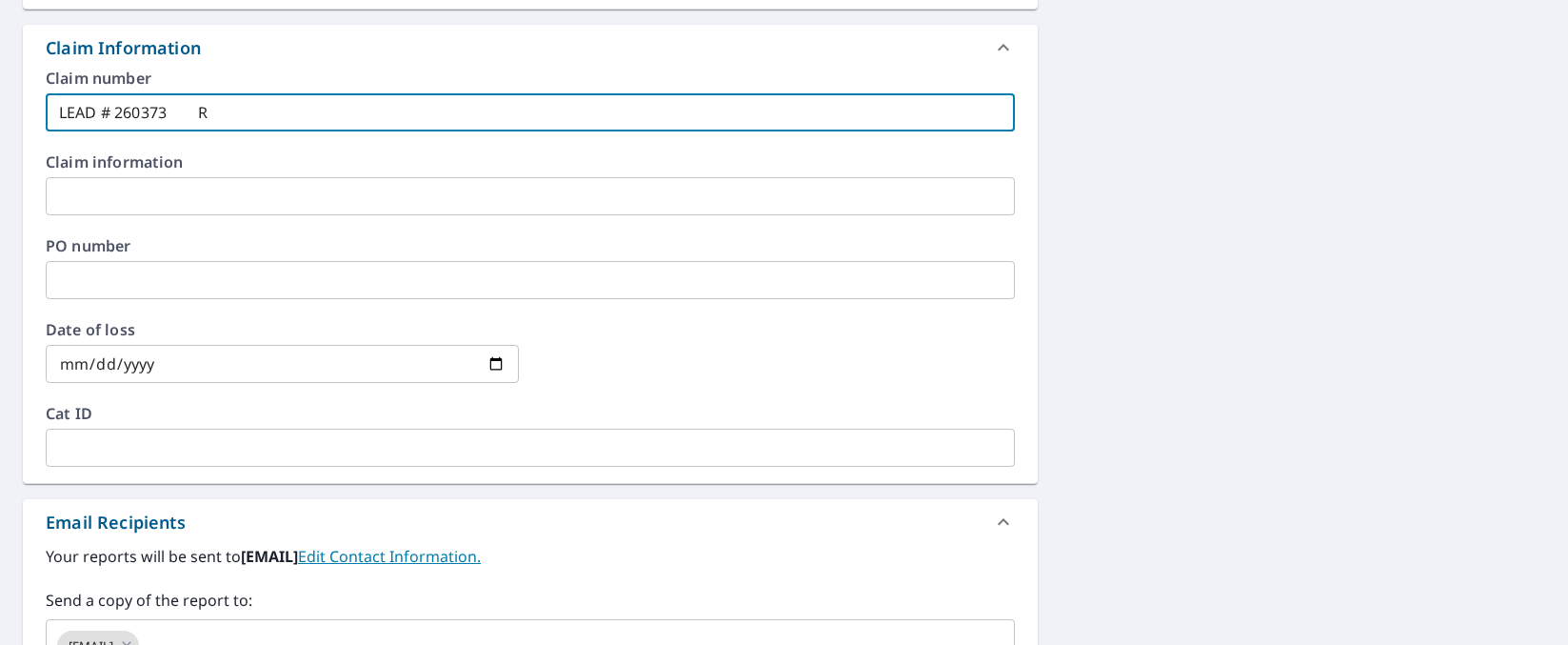 type on "LEAD # 260373        RI" 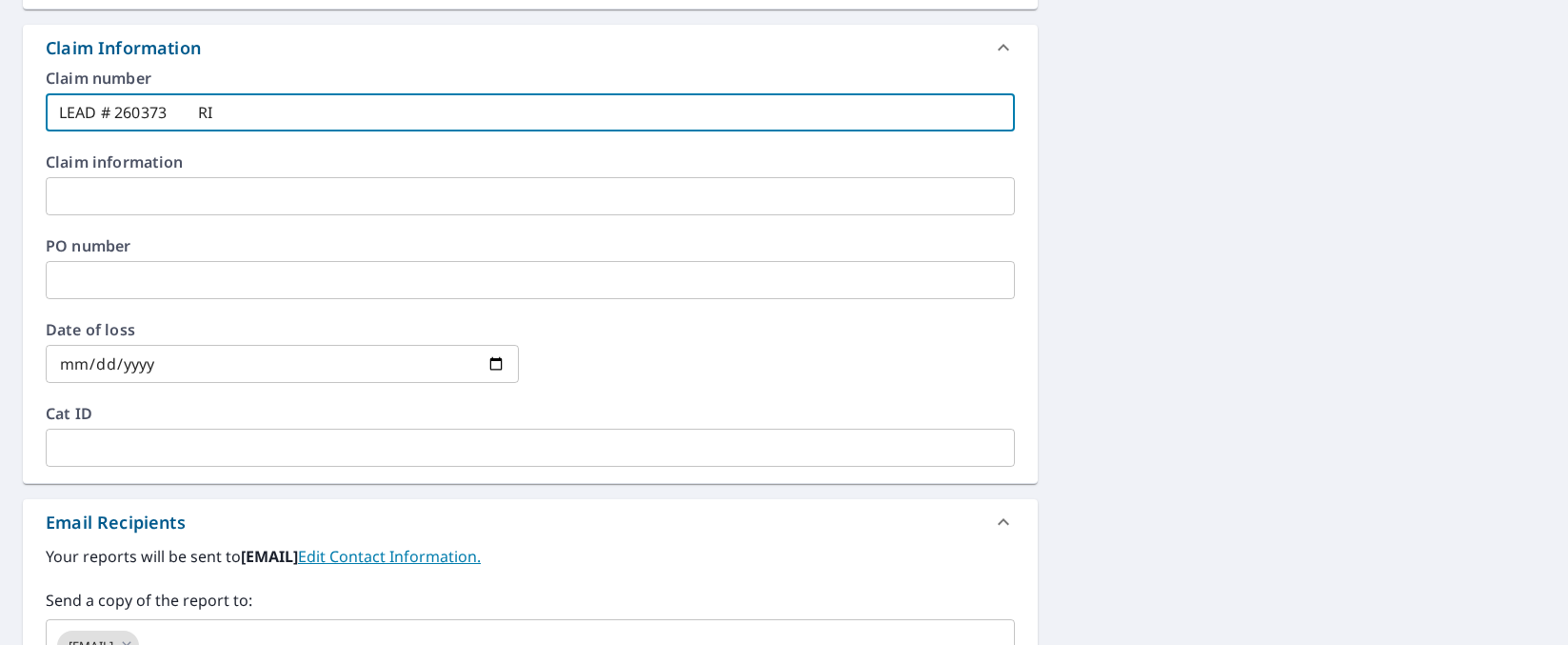 type on "LEAD # 260373        RID" 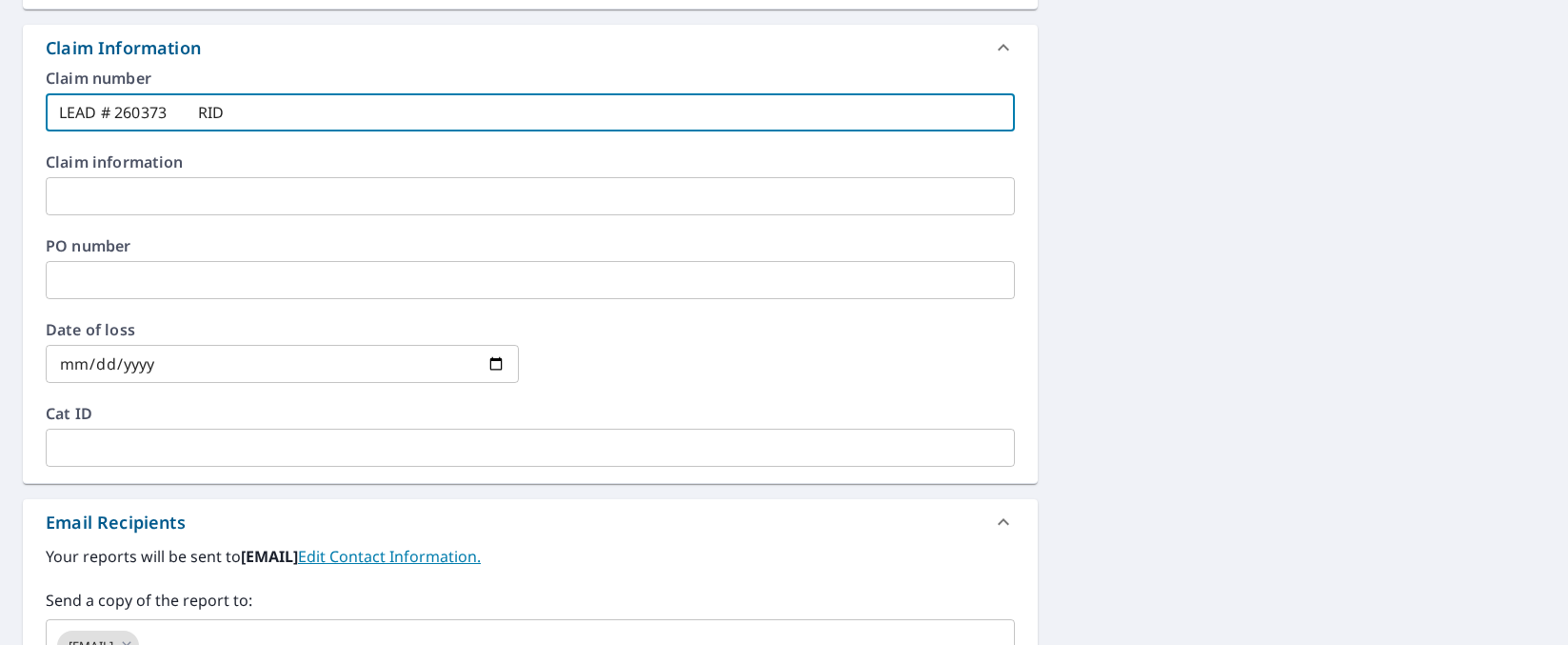 type on "LEAD # 260373        RID0" 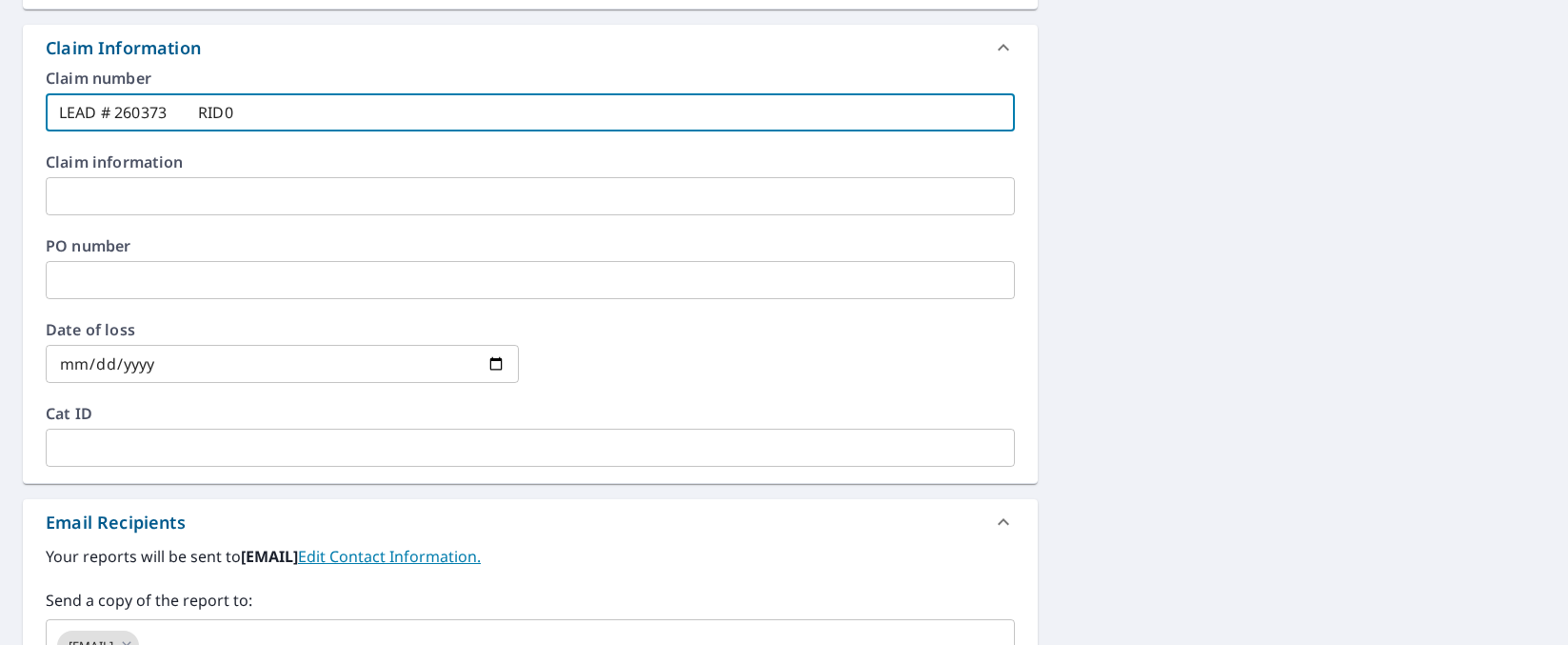 type on "LEAD # 260373        RID02" 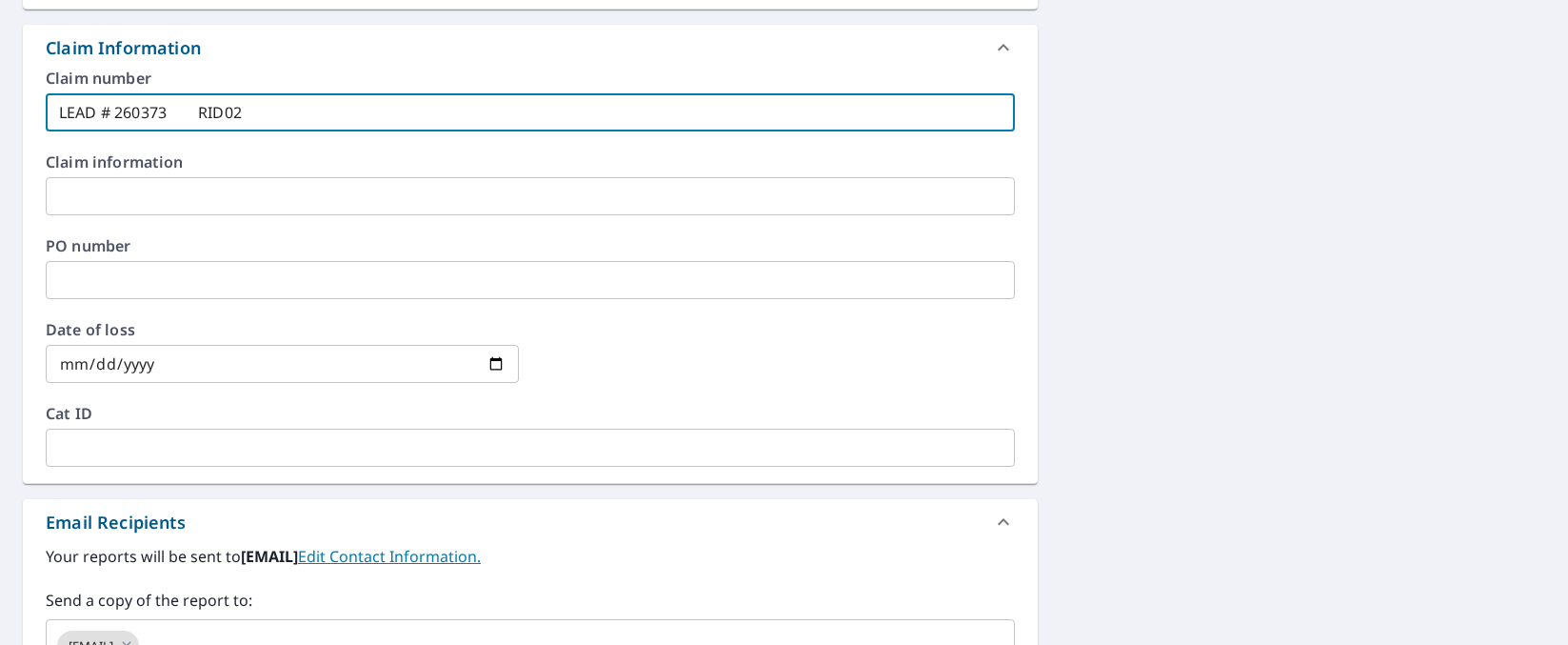 checkbox on "true" 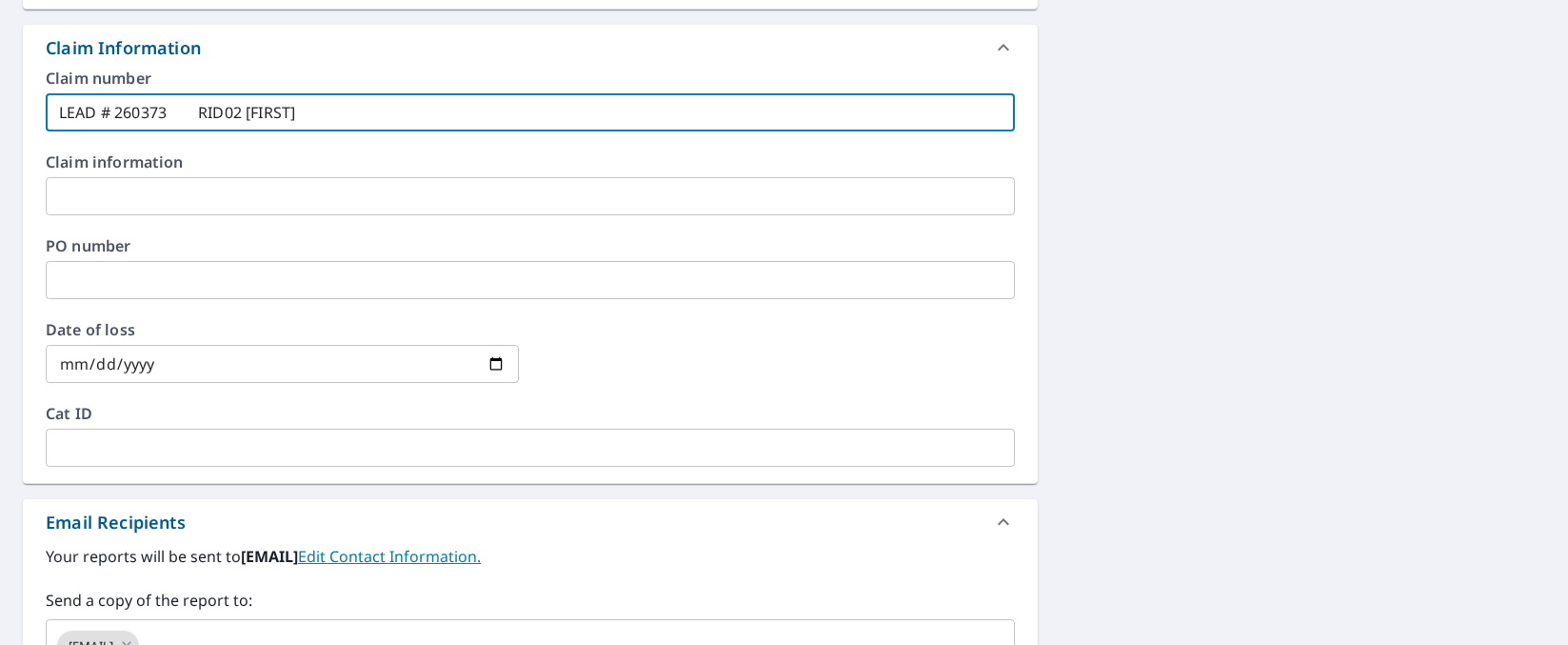 type on "LEAD # 260373        RID02 [FIRST]" 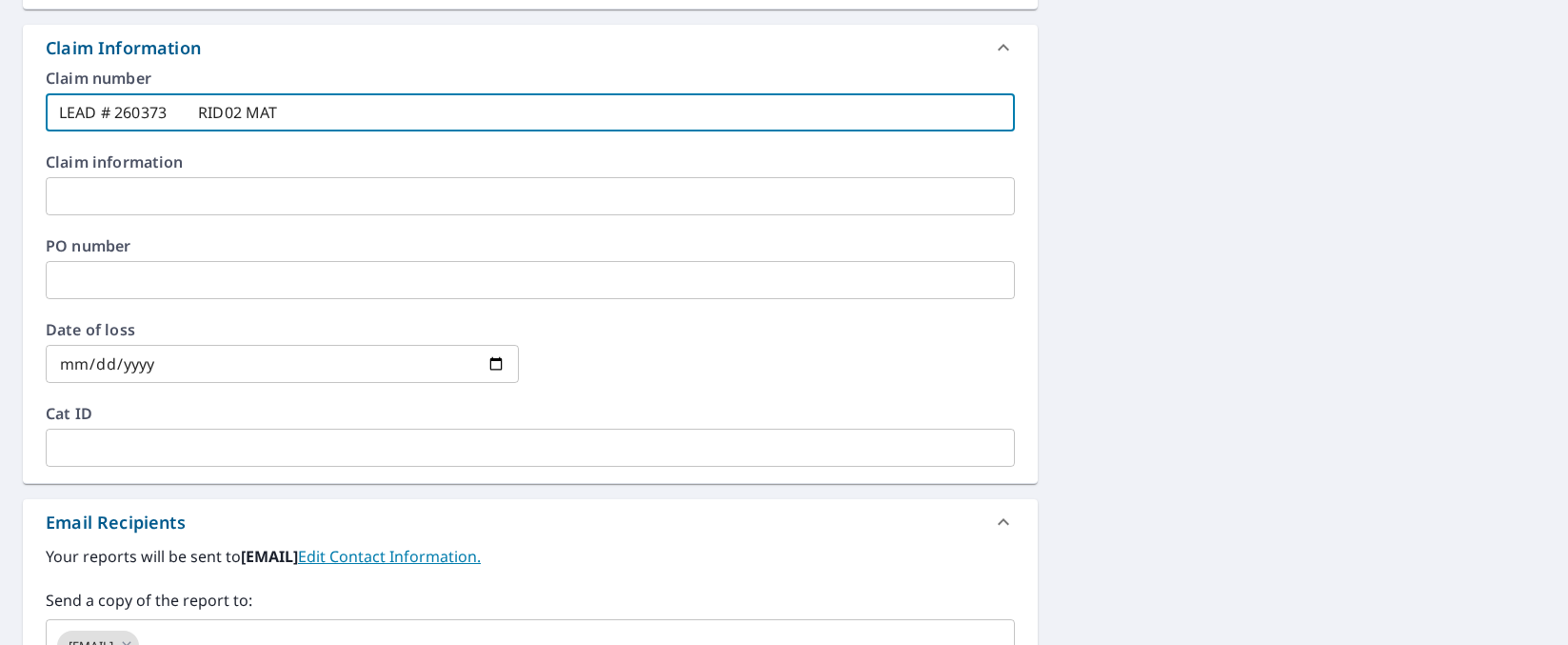 type on "LEAD # 260373        RID02 [FIRST]" 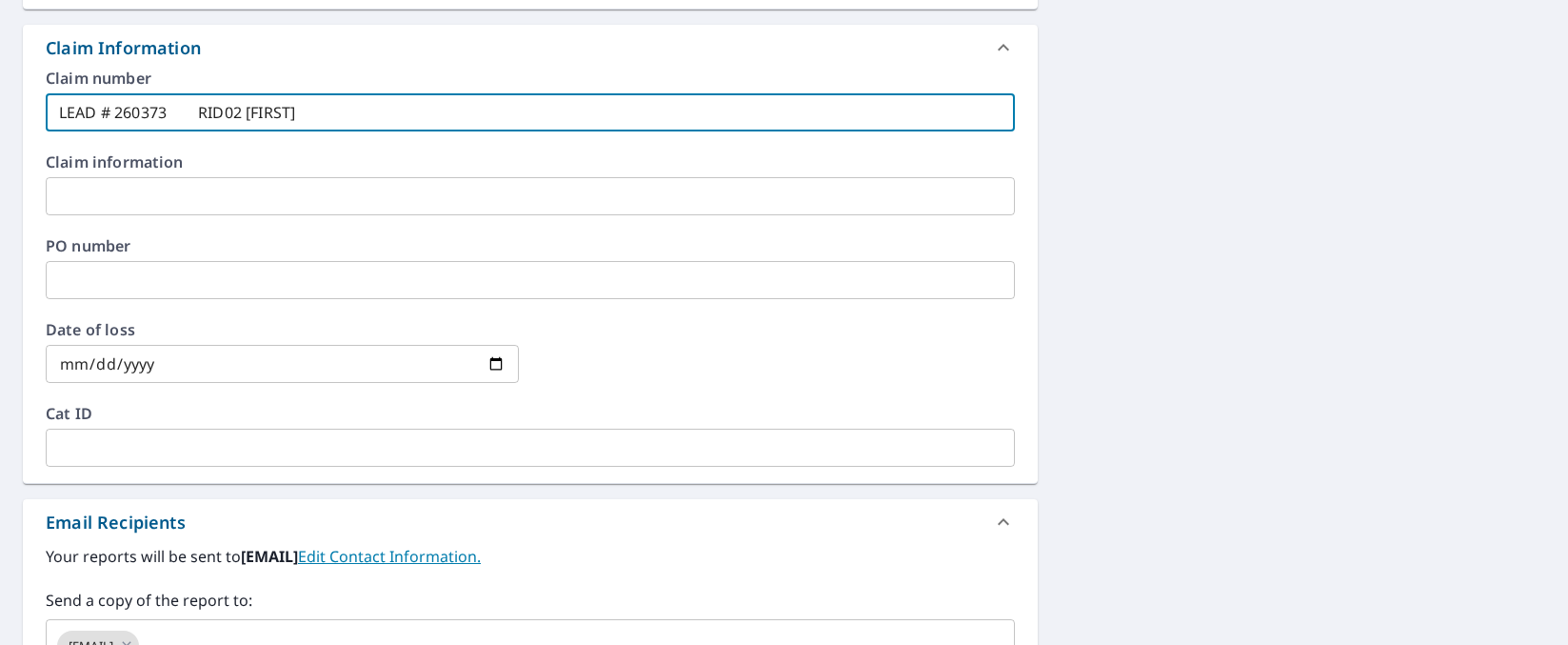 type on "LEAD # 260373        RID02 [FIRST]" 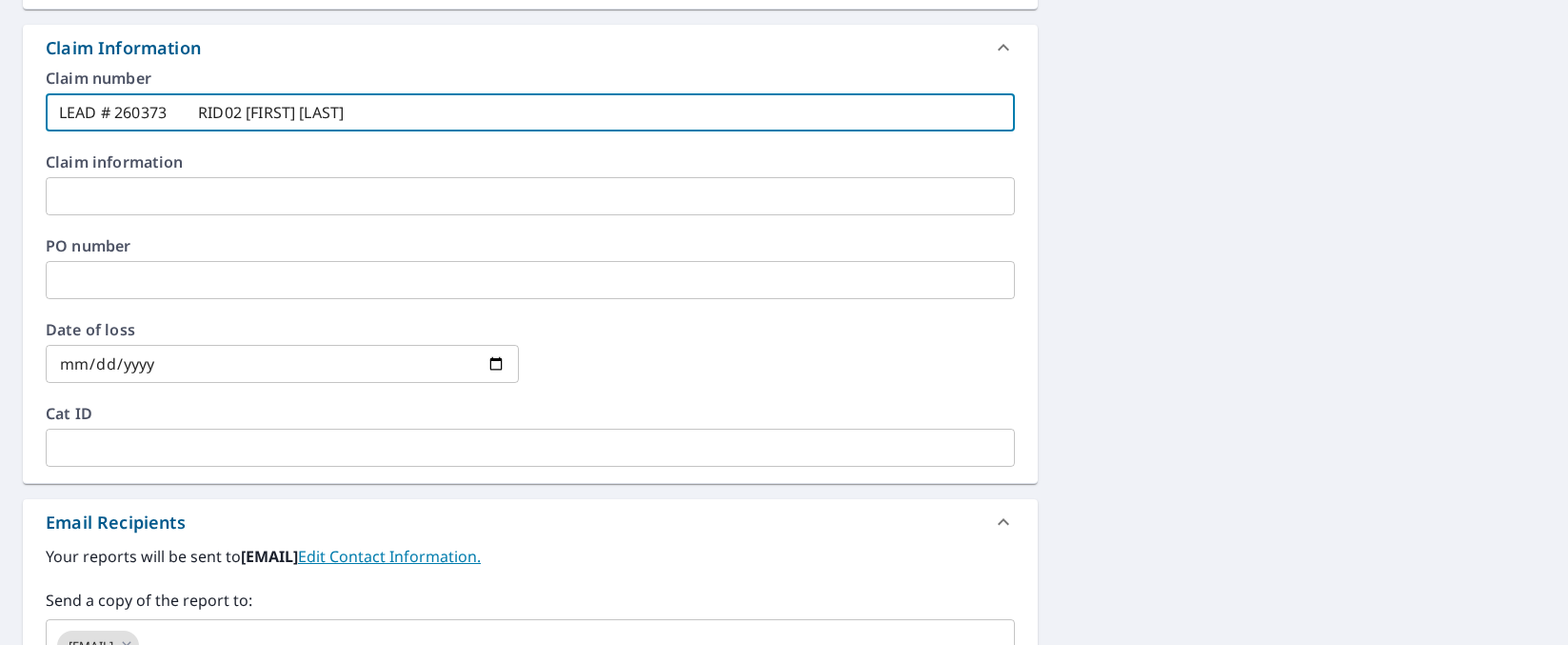 type on "LEAD # 260373        RID02 [FIRST] [LAST]" 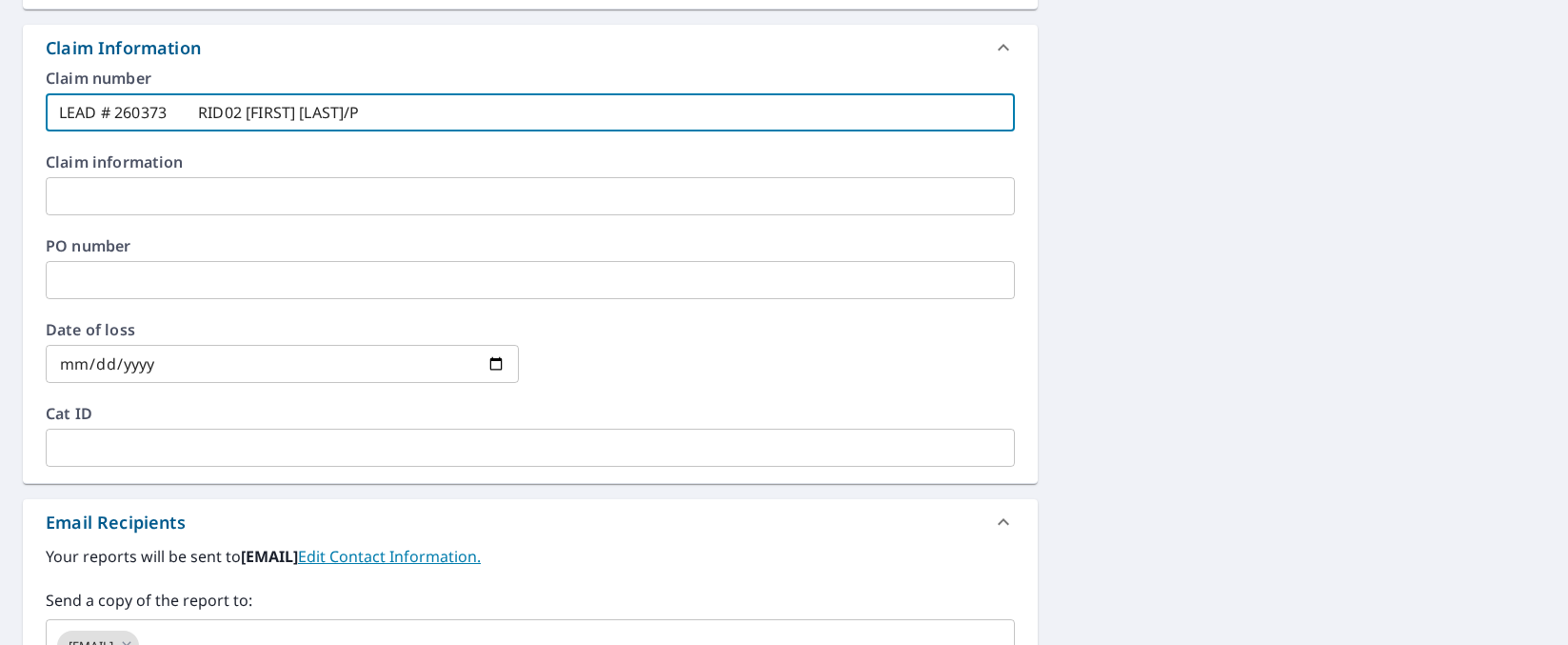 type on "LEAD # 260373        RID02 [FIRST] [LAST]" 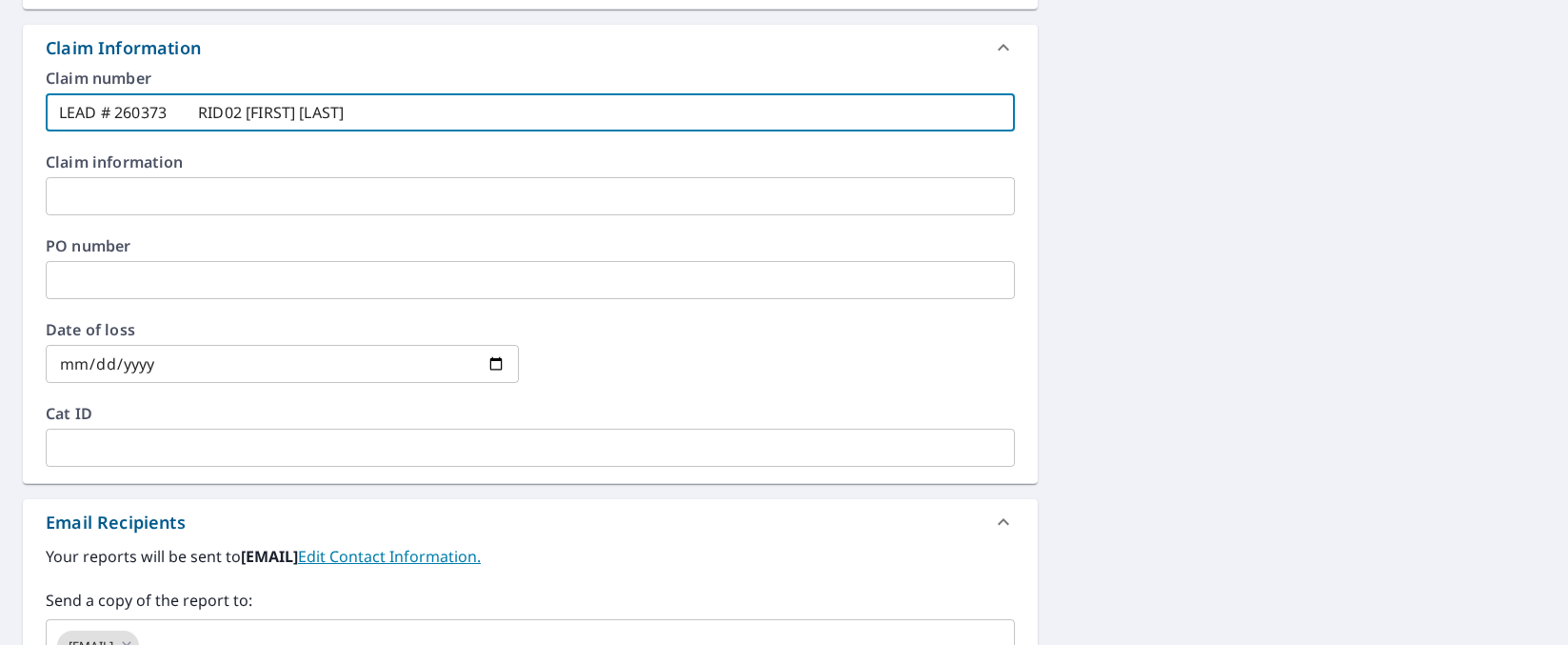 type on "LEAD # 260373        RID02 [FIRST] [LAST]" 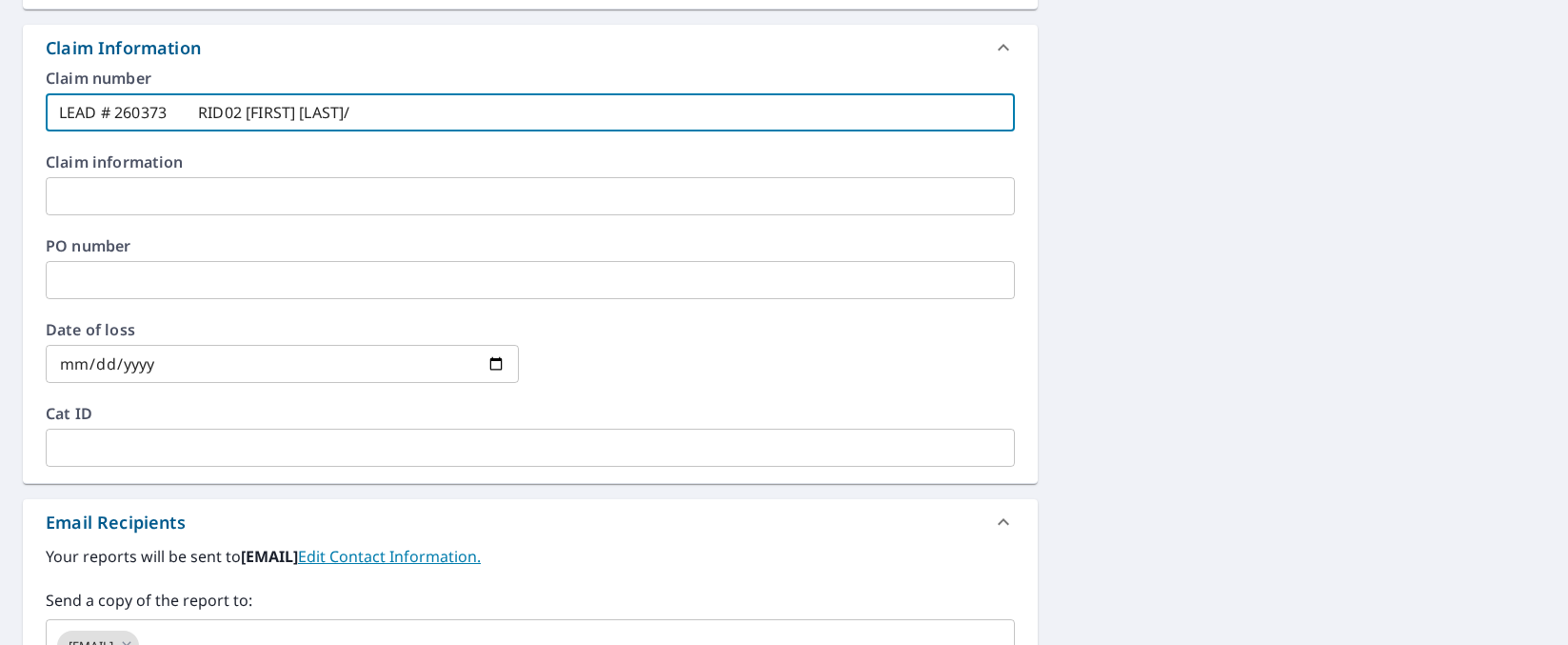 type on "LEAD # 260373        RID02 [FIRST] [LAST]/P" 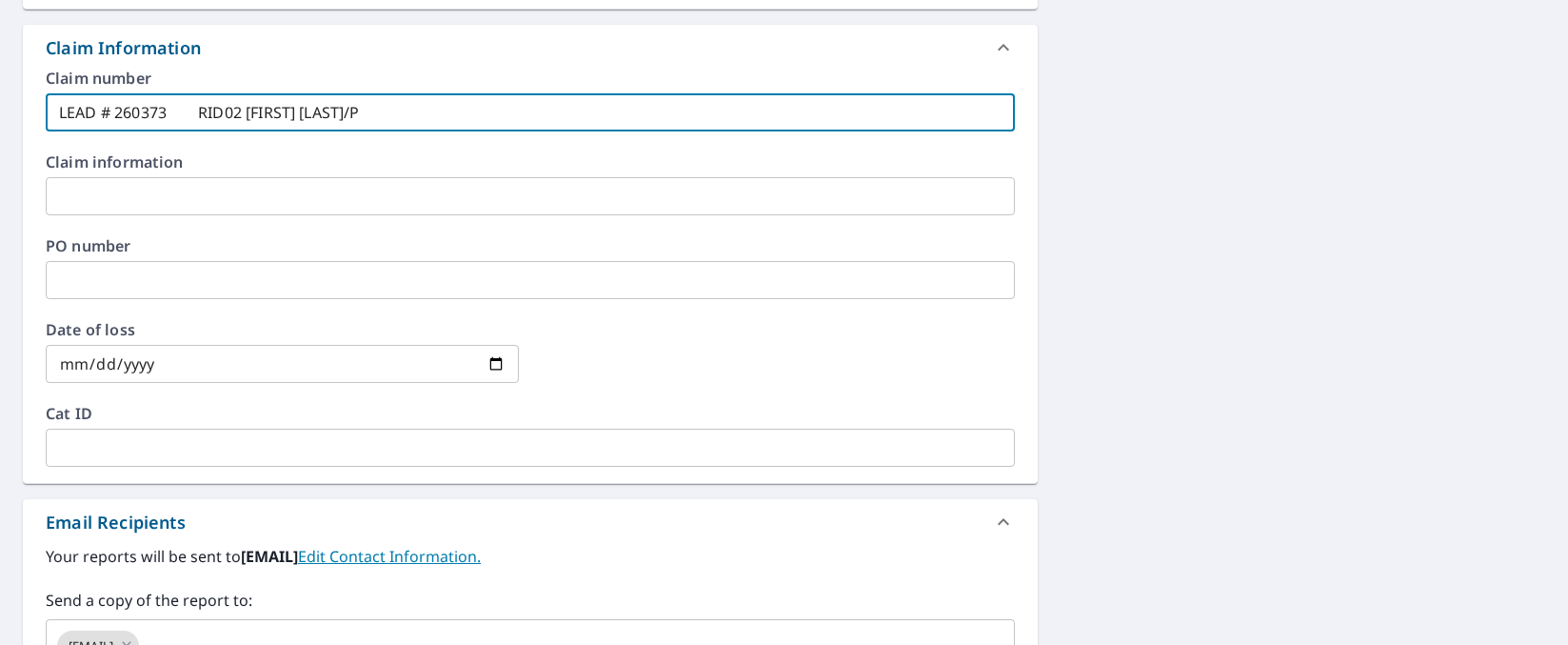 type on "LEAD # 260373        RID02 [FIRST] [LAST]/PF" 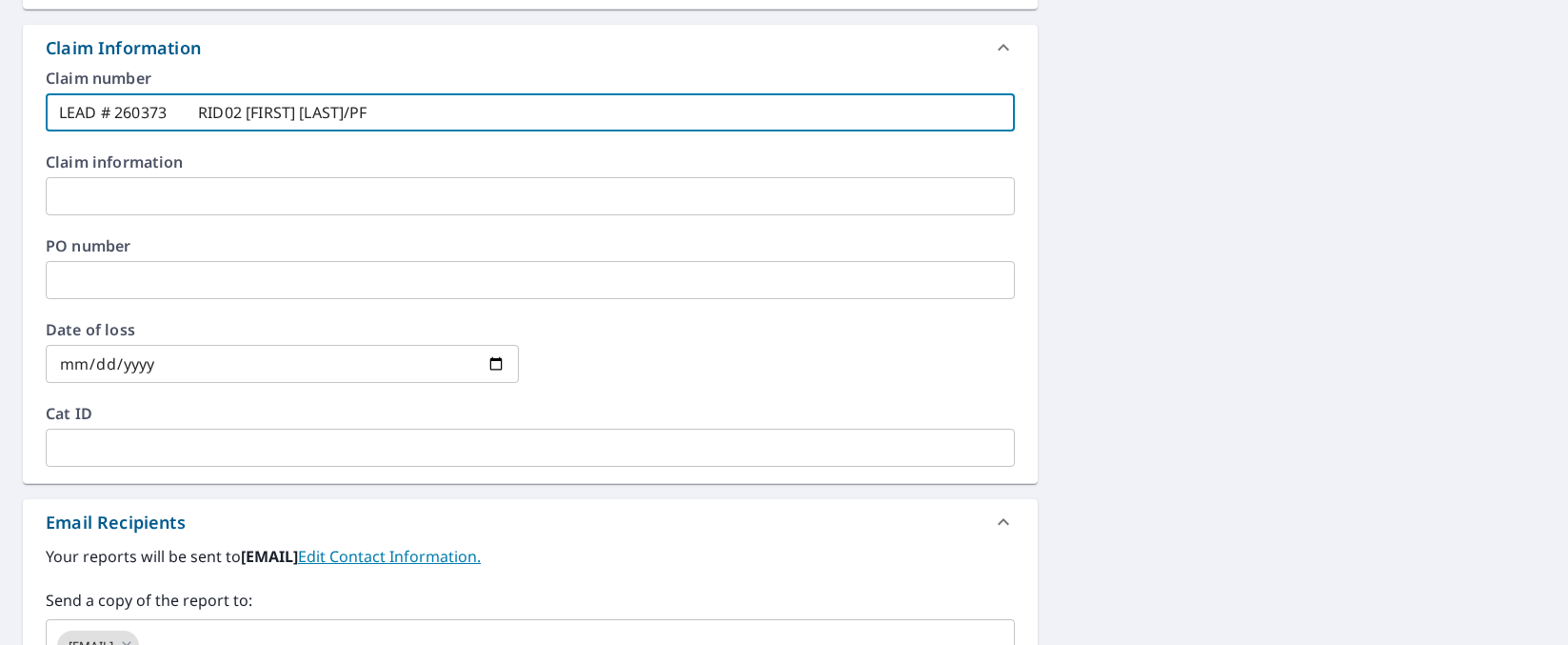 type on "LEAD # 260373        RID02 [FIRST] [LAST]/PFL" 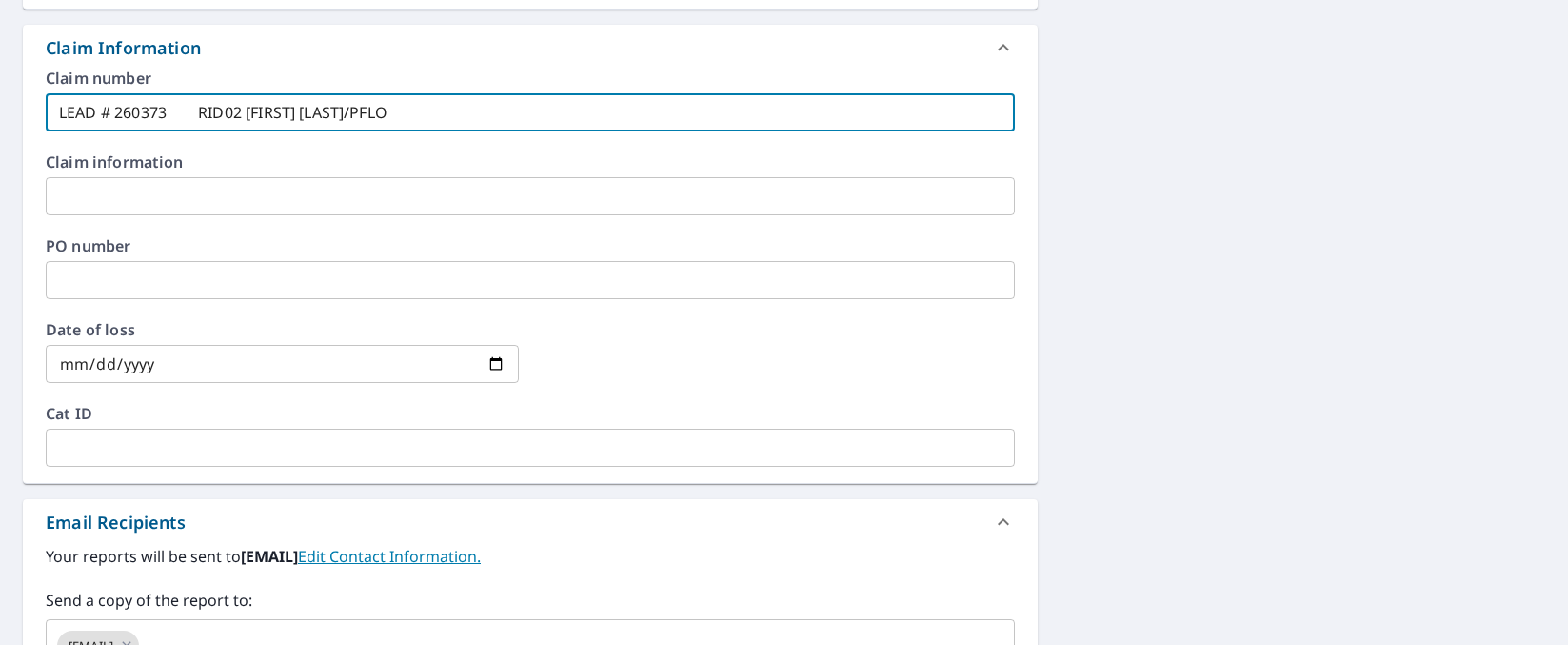 type on "LEAD # 260373        RID02 [FIRST] [LAST]/PFLOR" 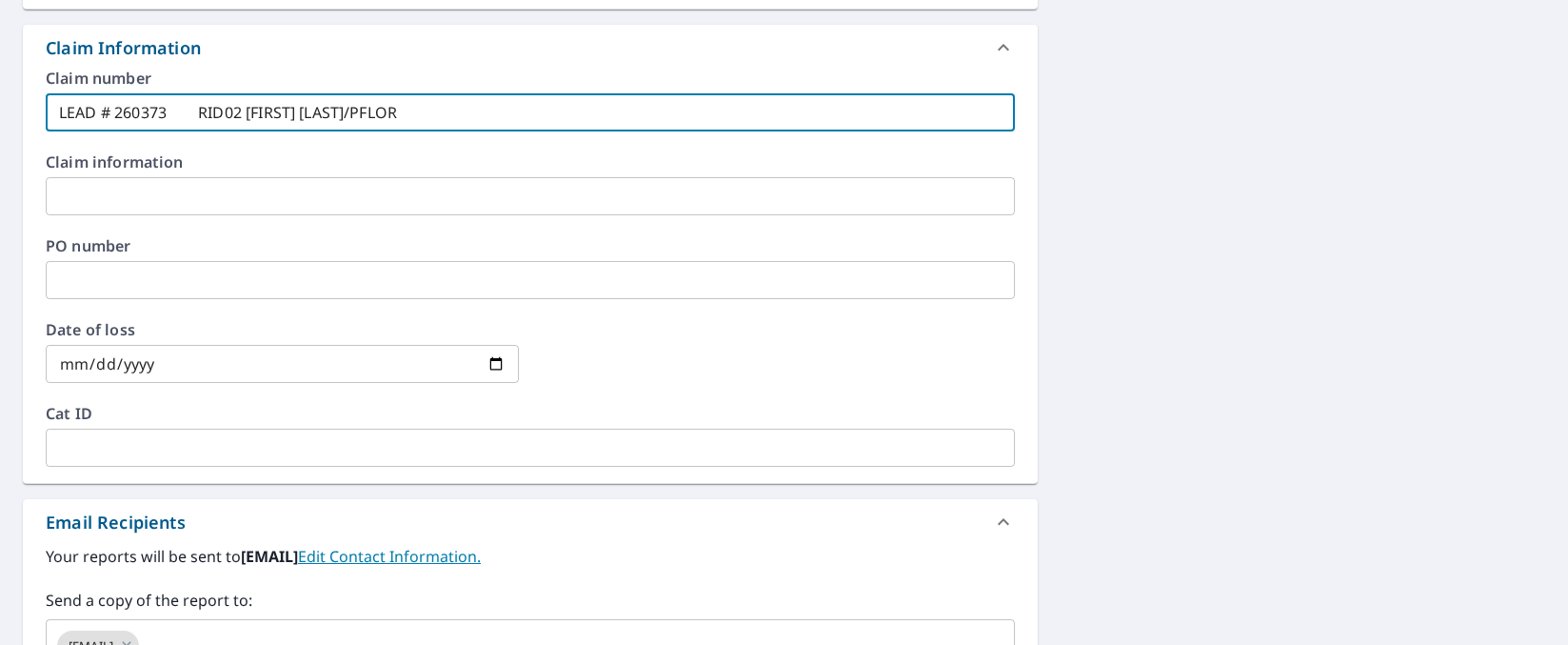 type on "LEAD # 260373        RID02 [FIRST] [LAST]/PFLORE" 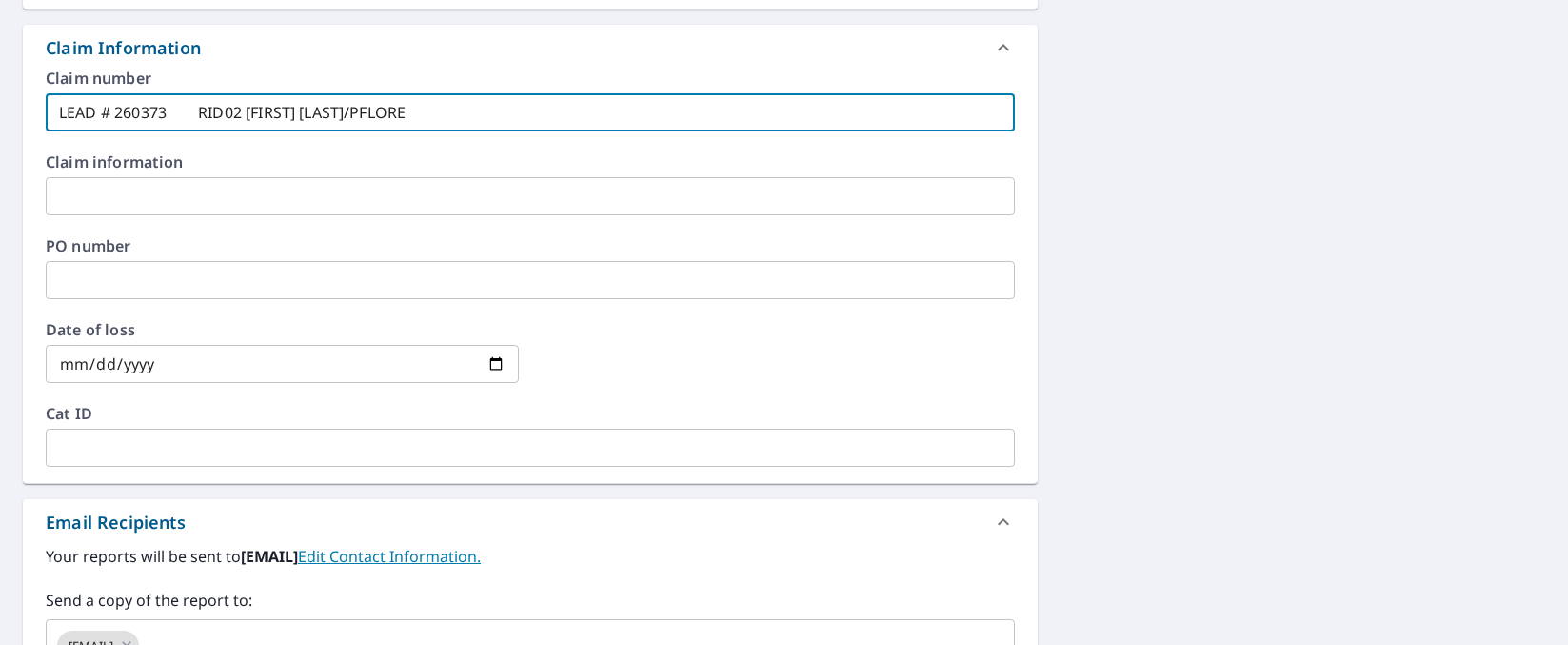 checkbox on "true" 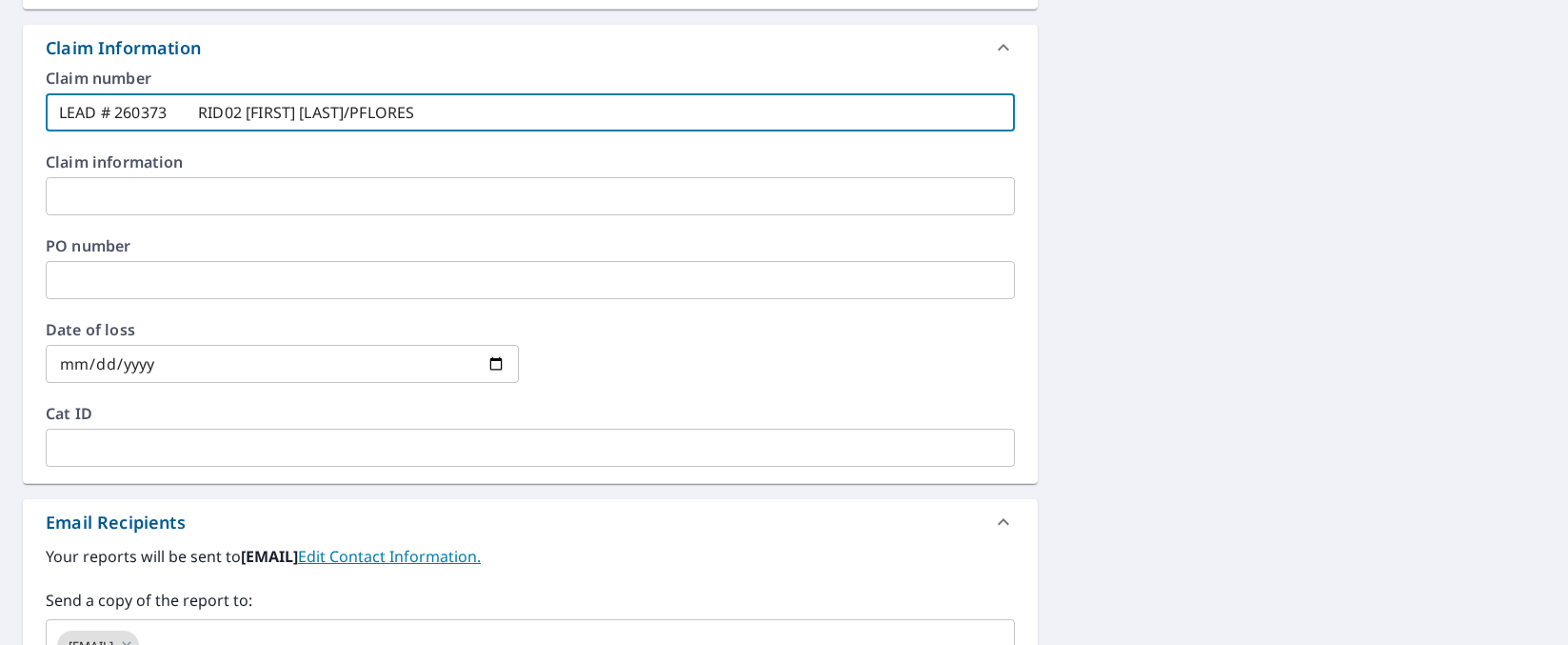 type on "LEAD # 260373        RID02 [FIRST] [LAST]/PFLORES" 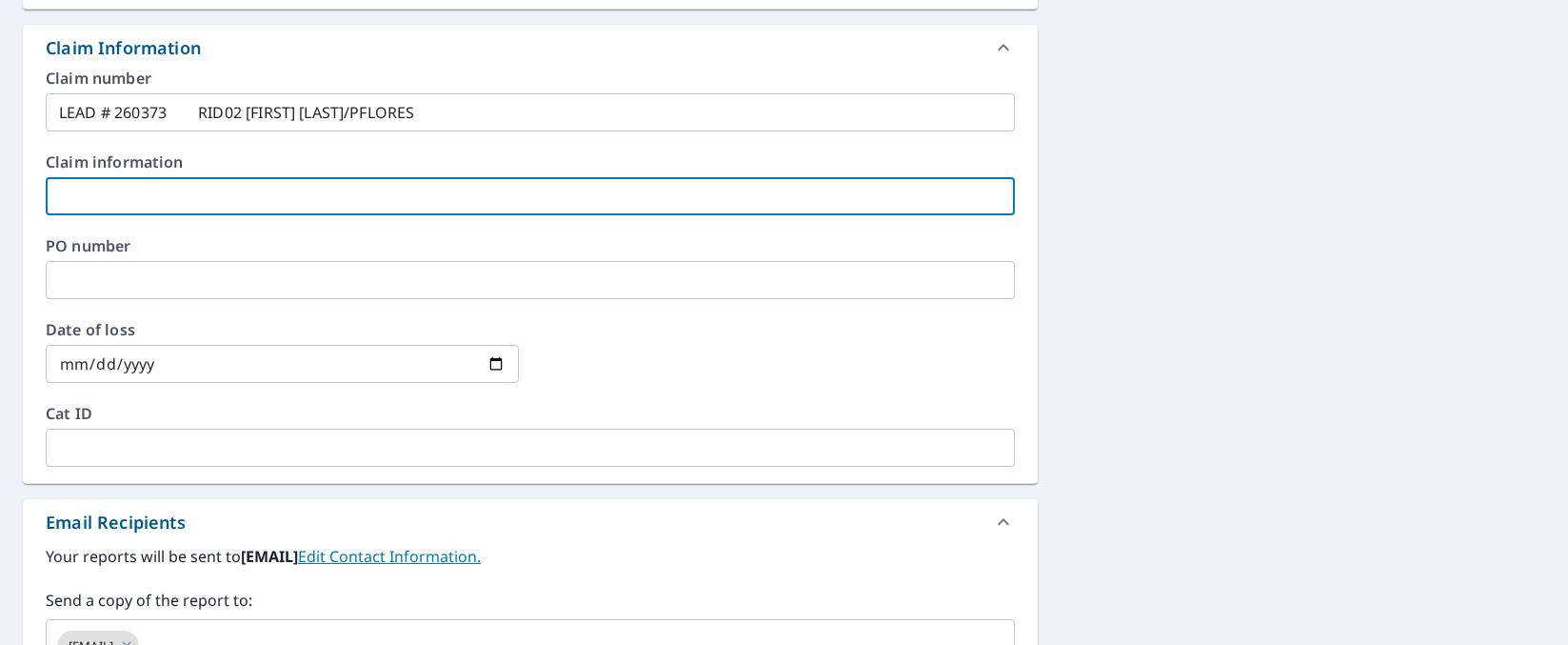click at bounding box center (530, 196) 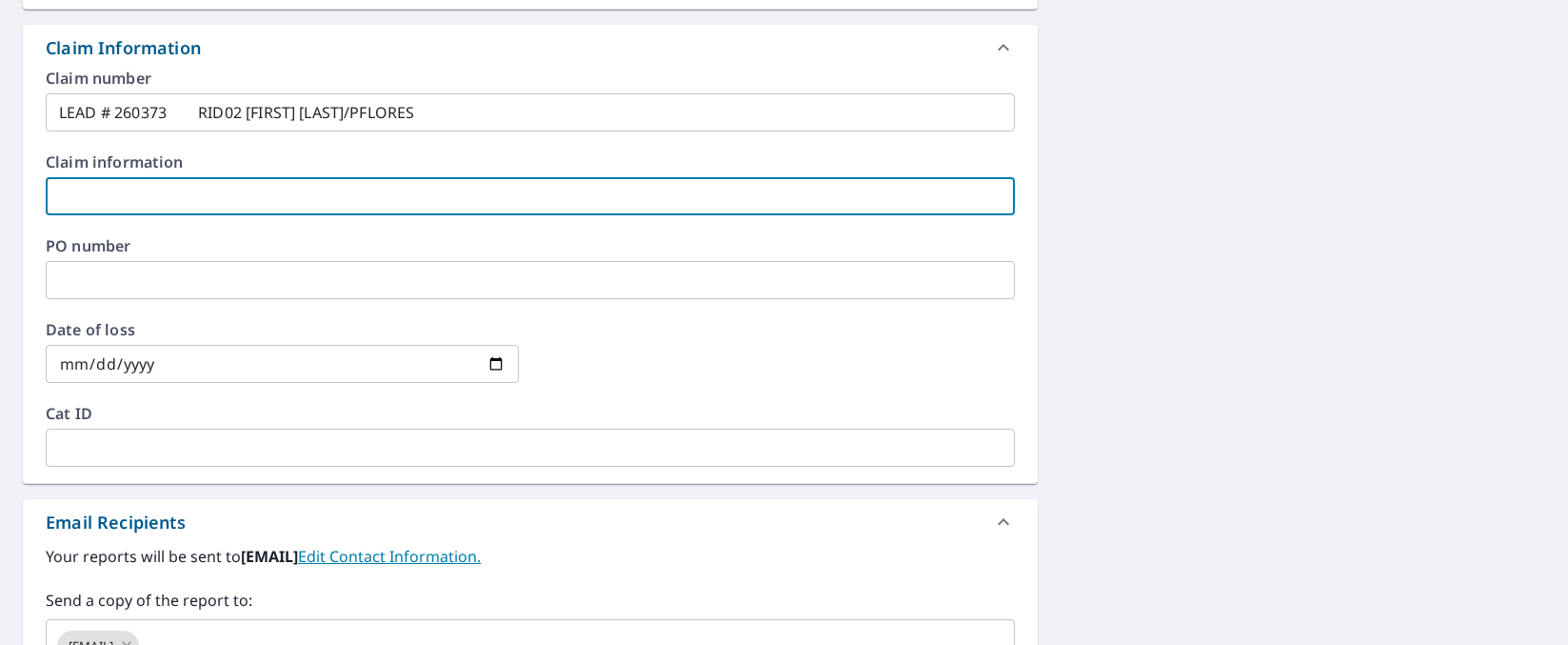 type on "T" 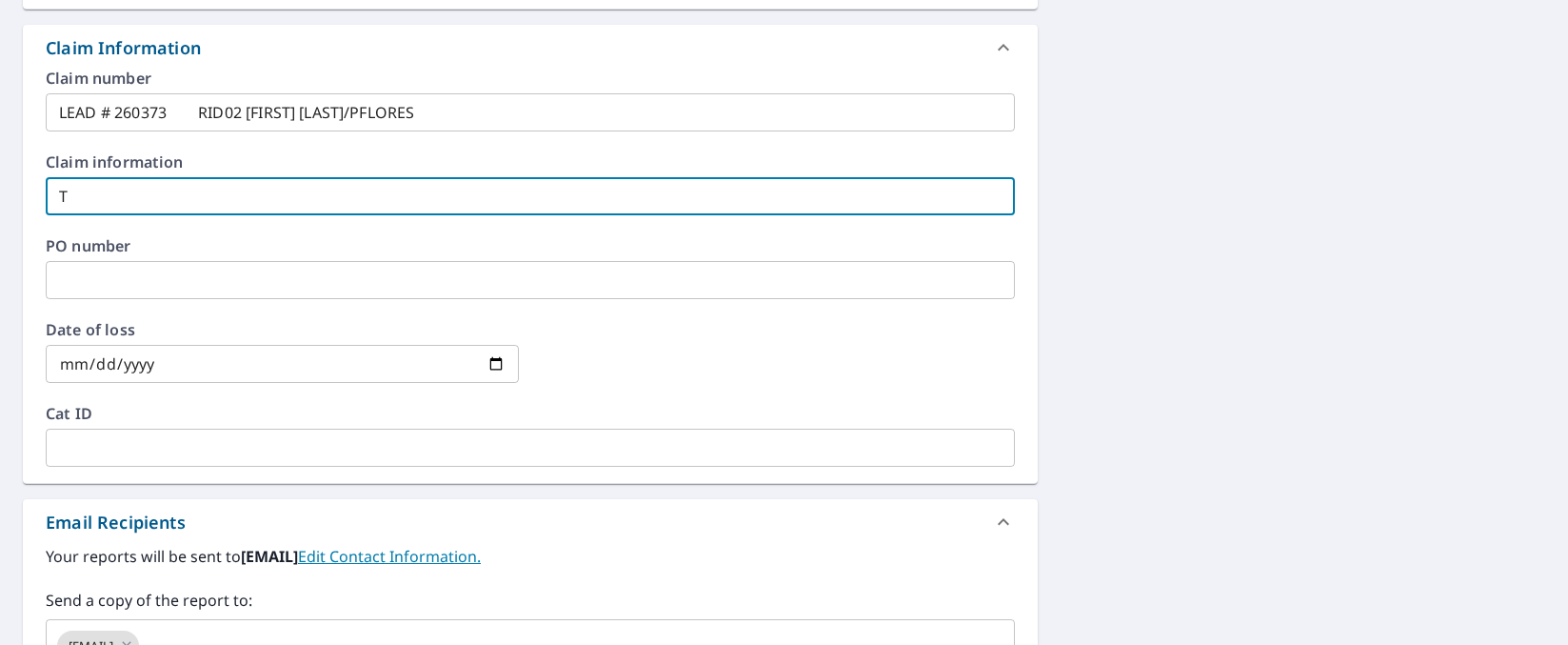 type on "[FIRST]" 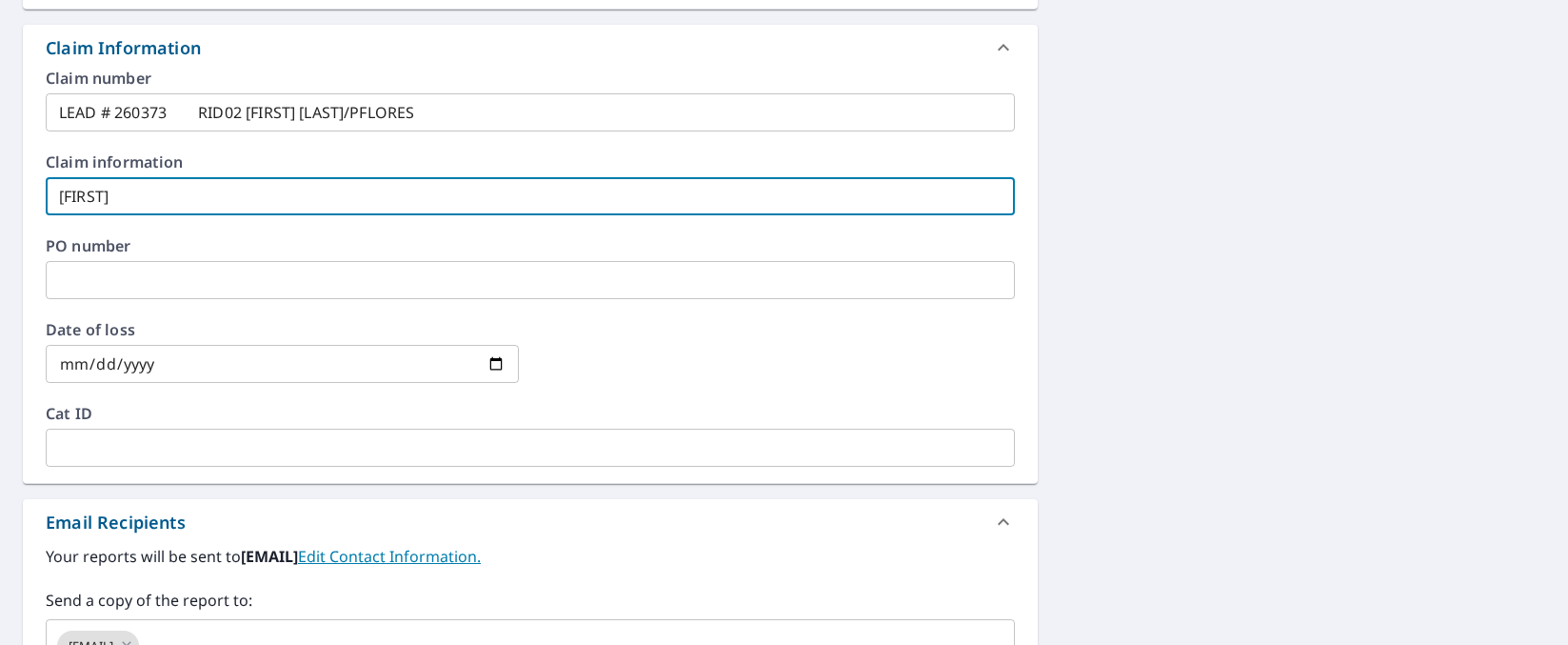 type on "TRA" 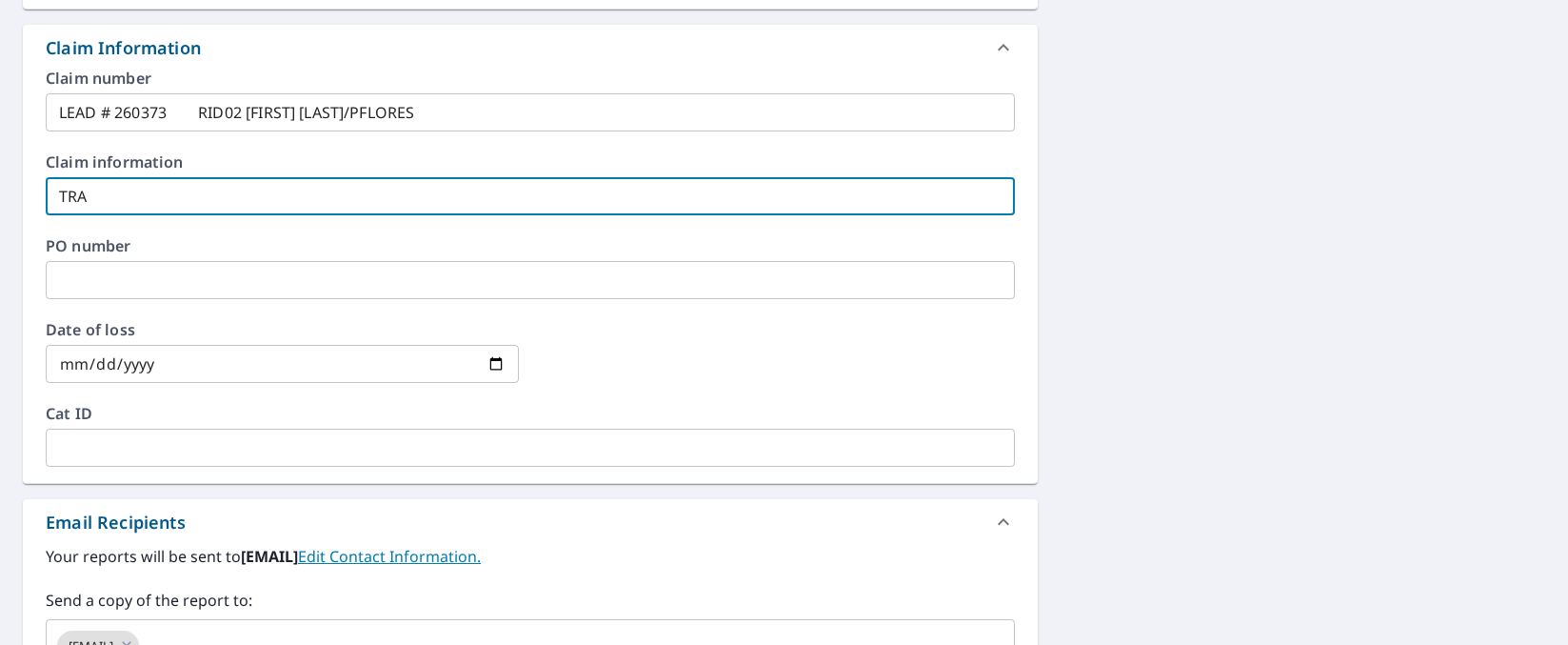 type on "[FIRST]" 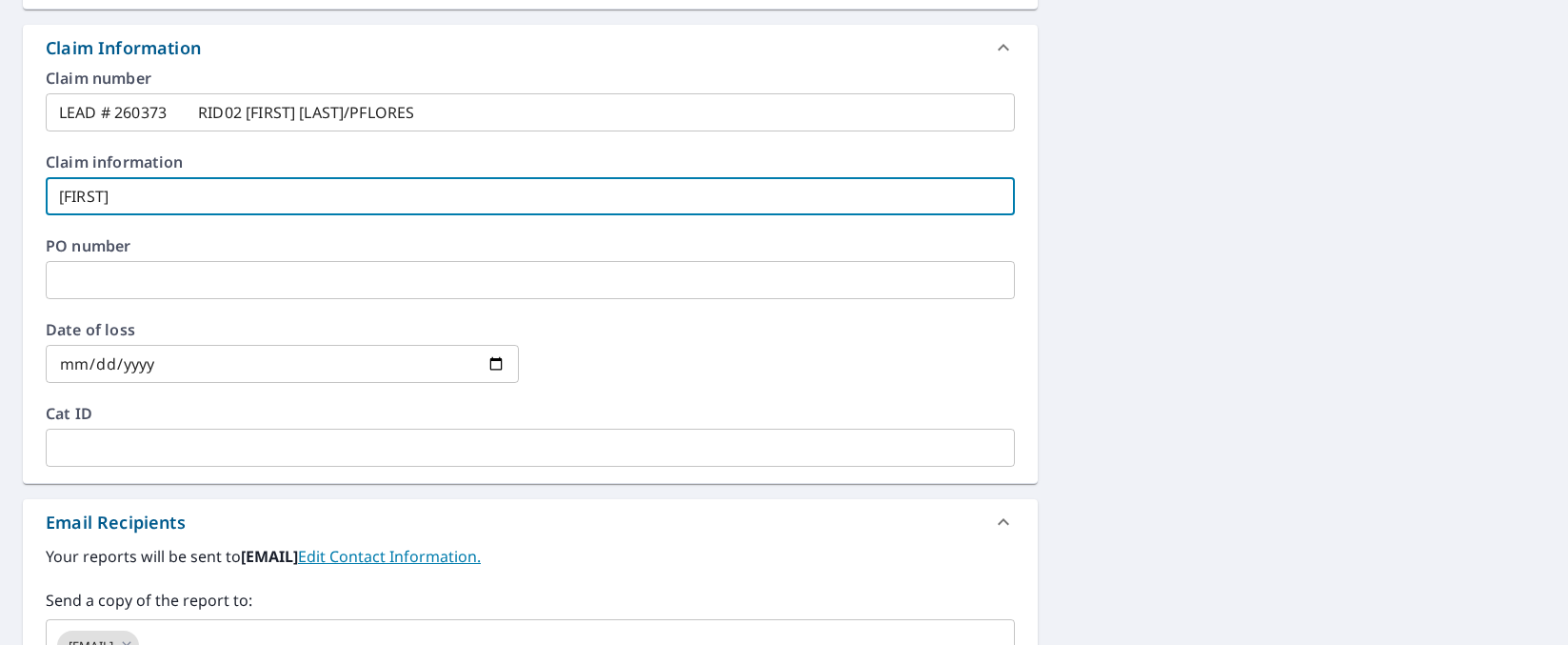 type on "[FIRST]" 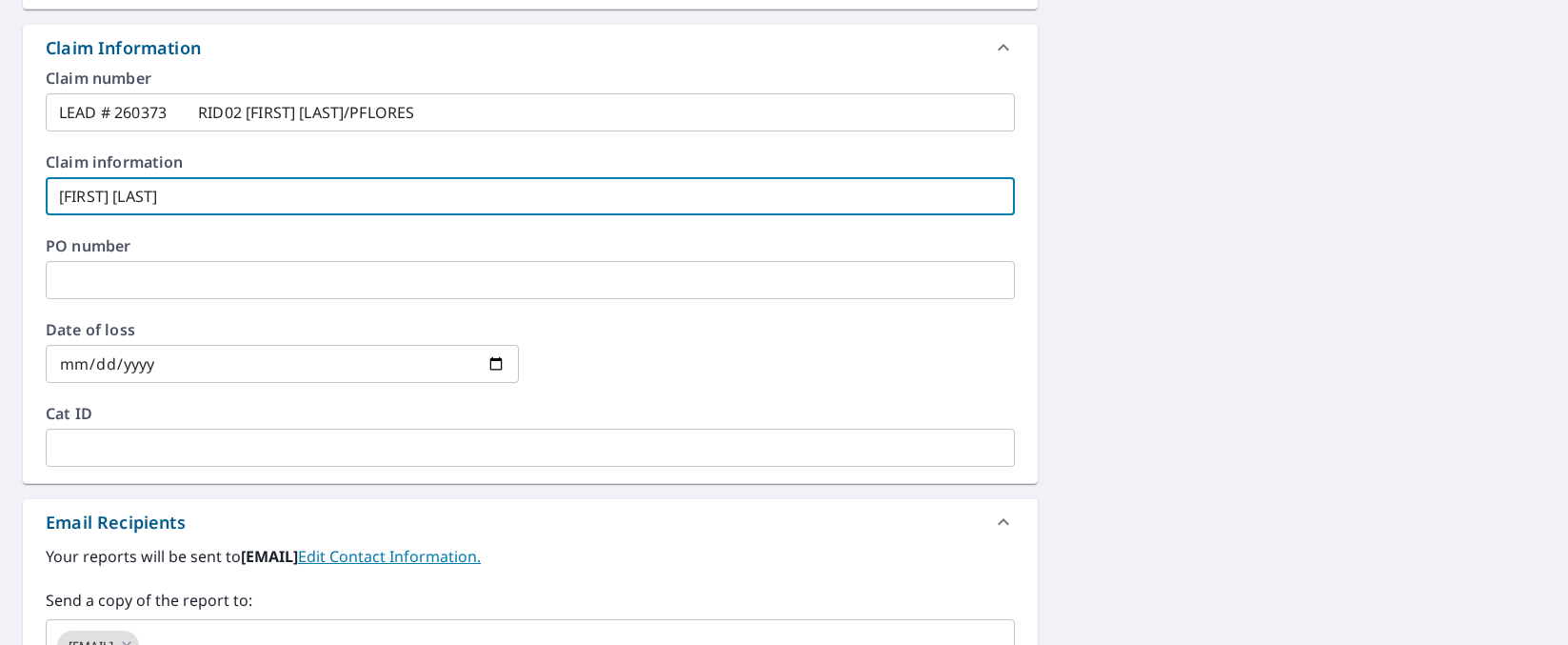 type on "[FIRST] [LAST]" 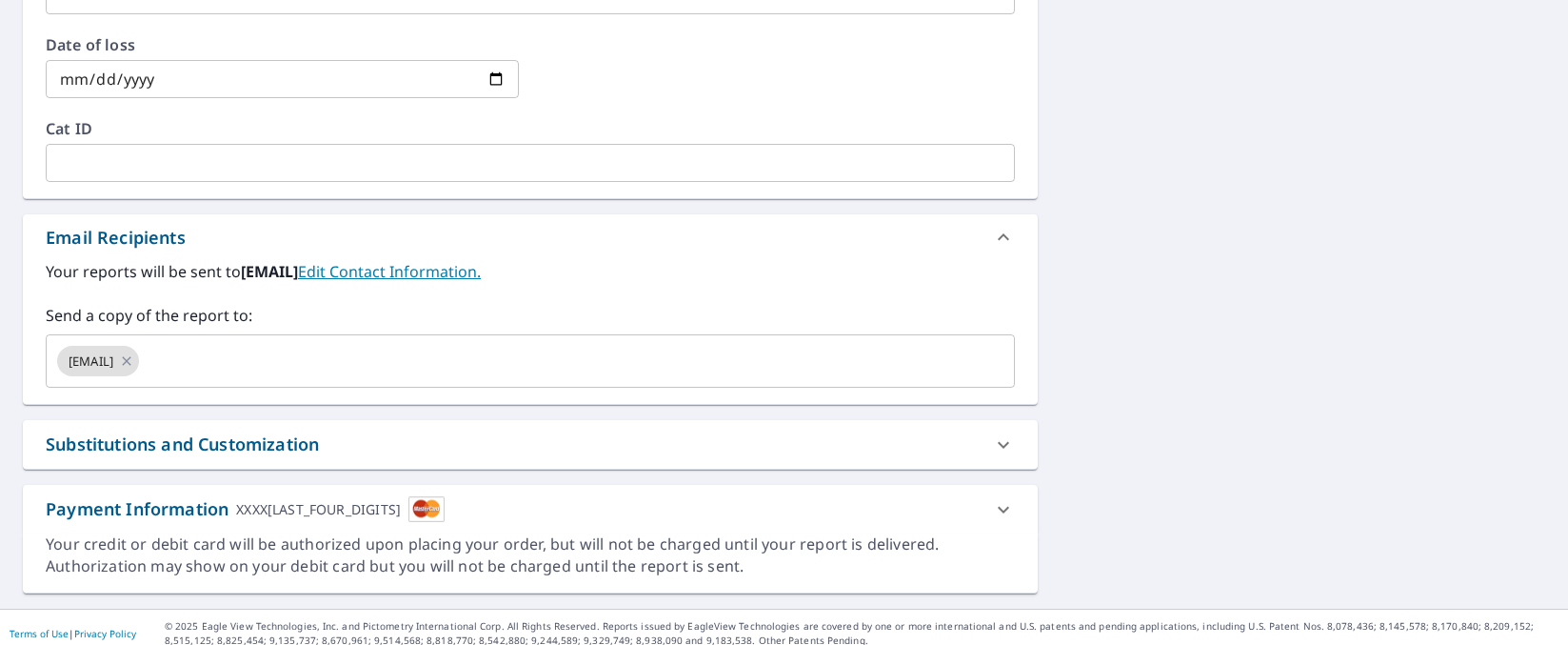 scroll, scrollTop: 953, scrollLeft: 0, axis: vertical 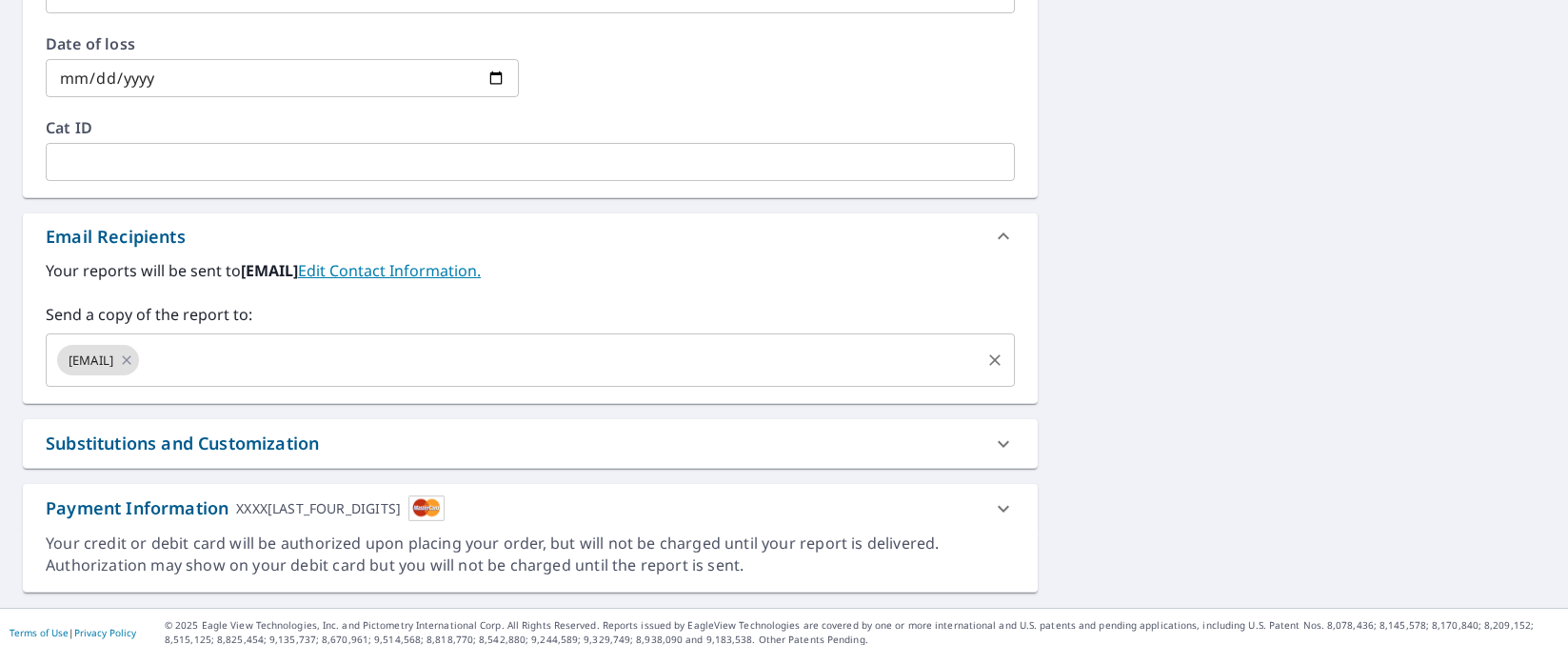 type on "[FIRST] [LAST]" 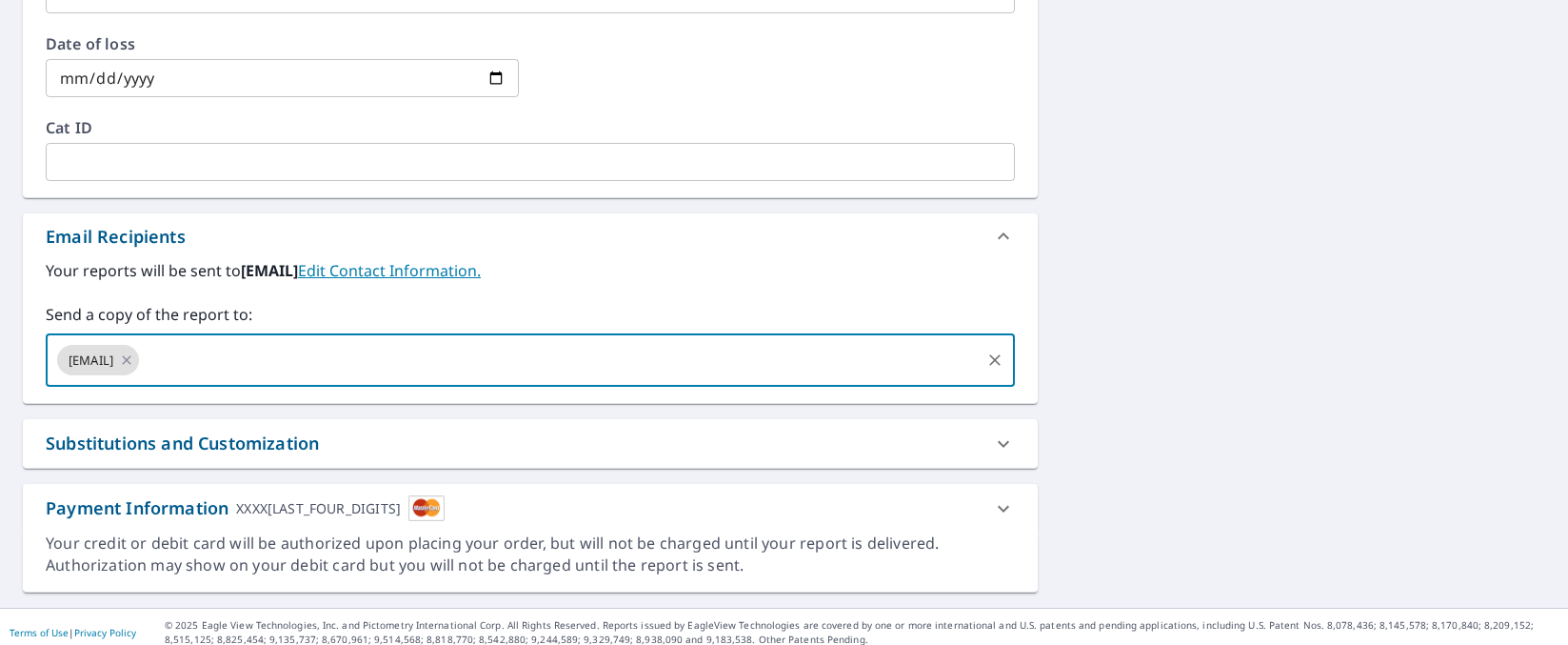 click at bounding box center (560, 360) 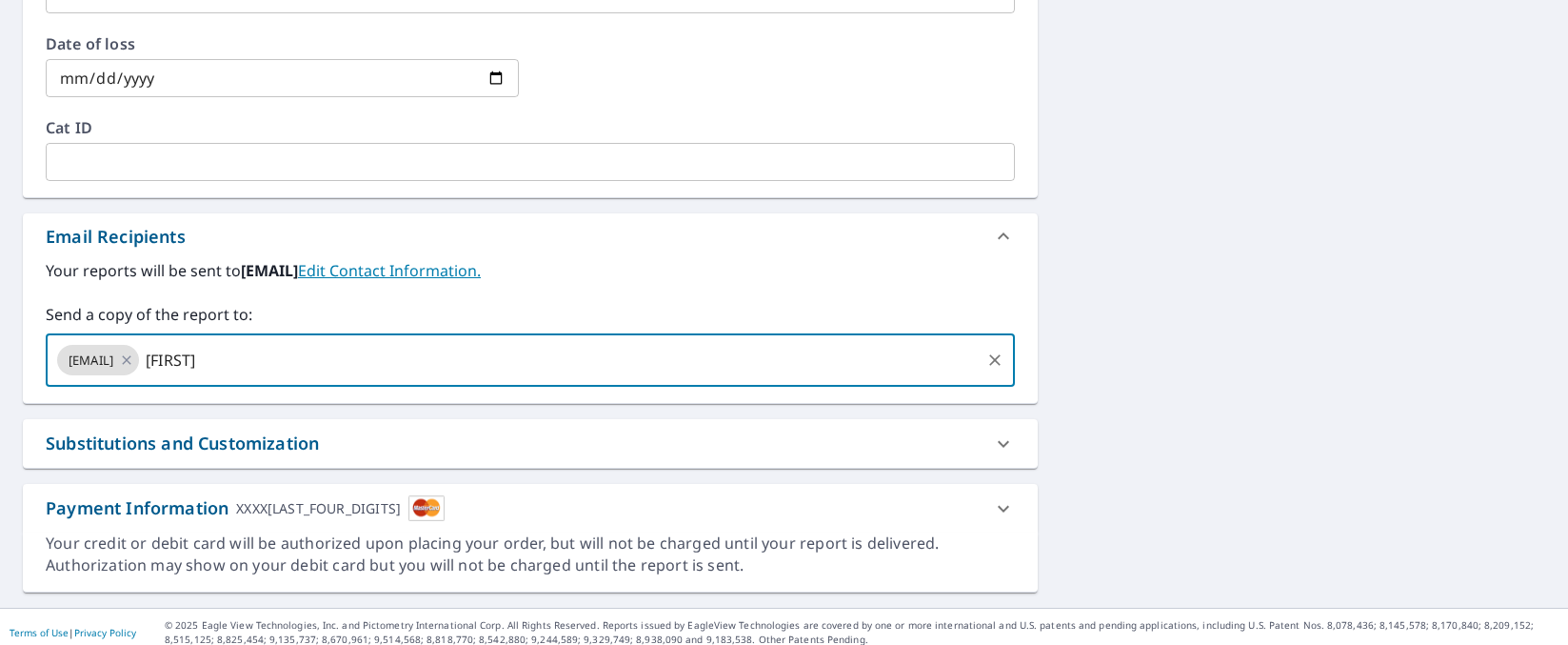 type on "M" 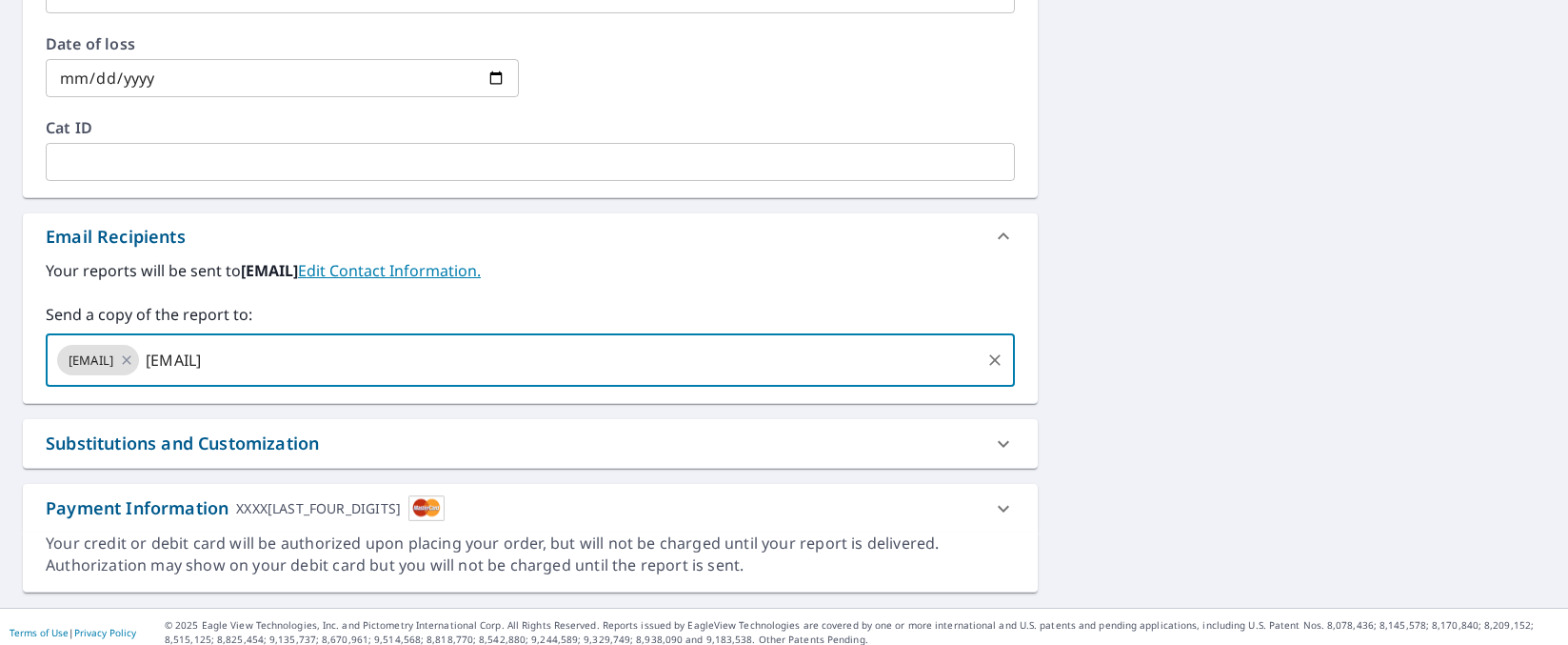 type on "[EMAIL]" 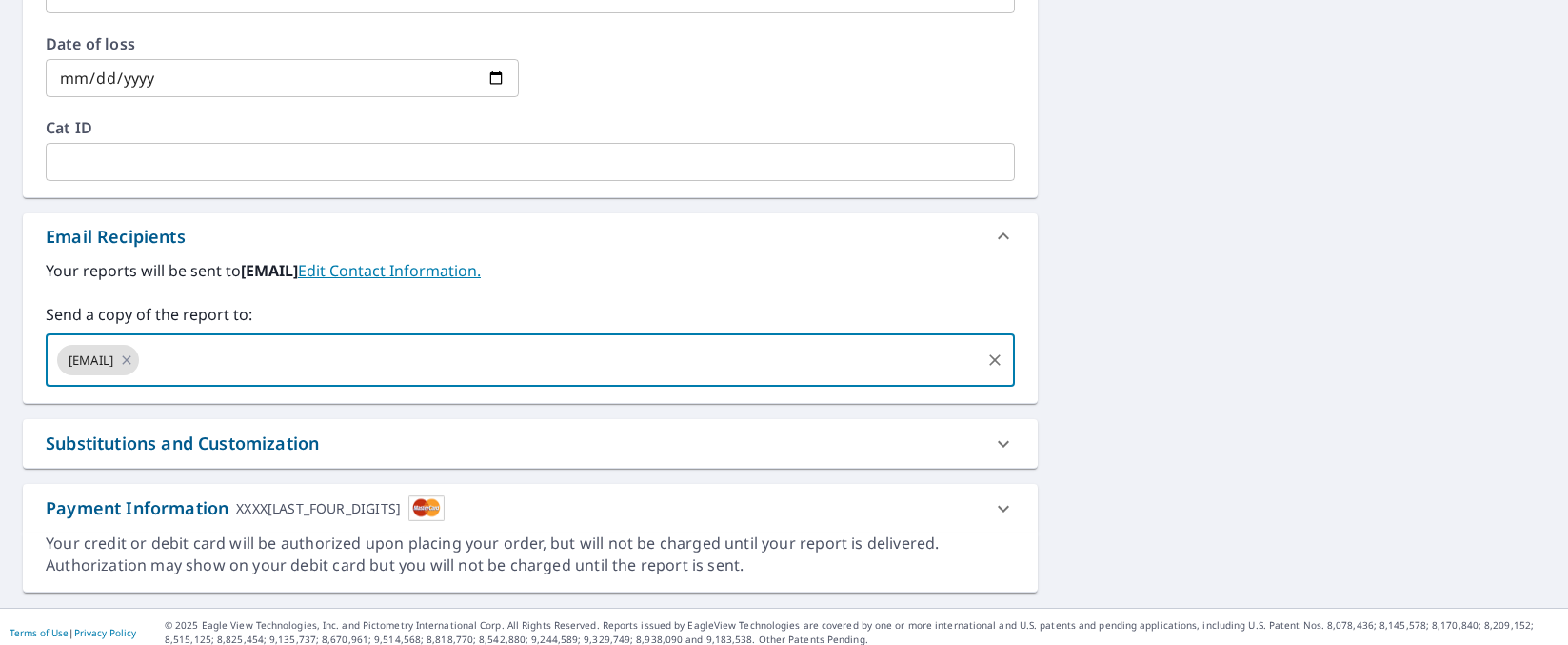 click at bounding box center [778, 78] 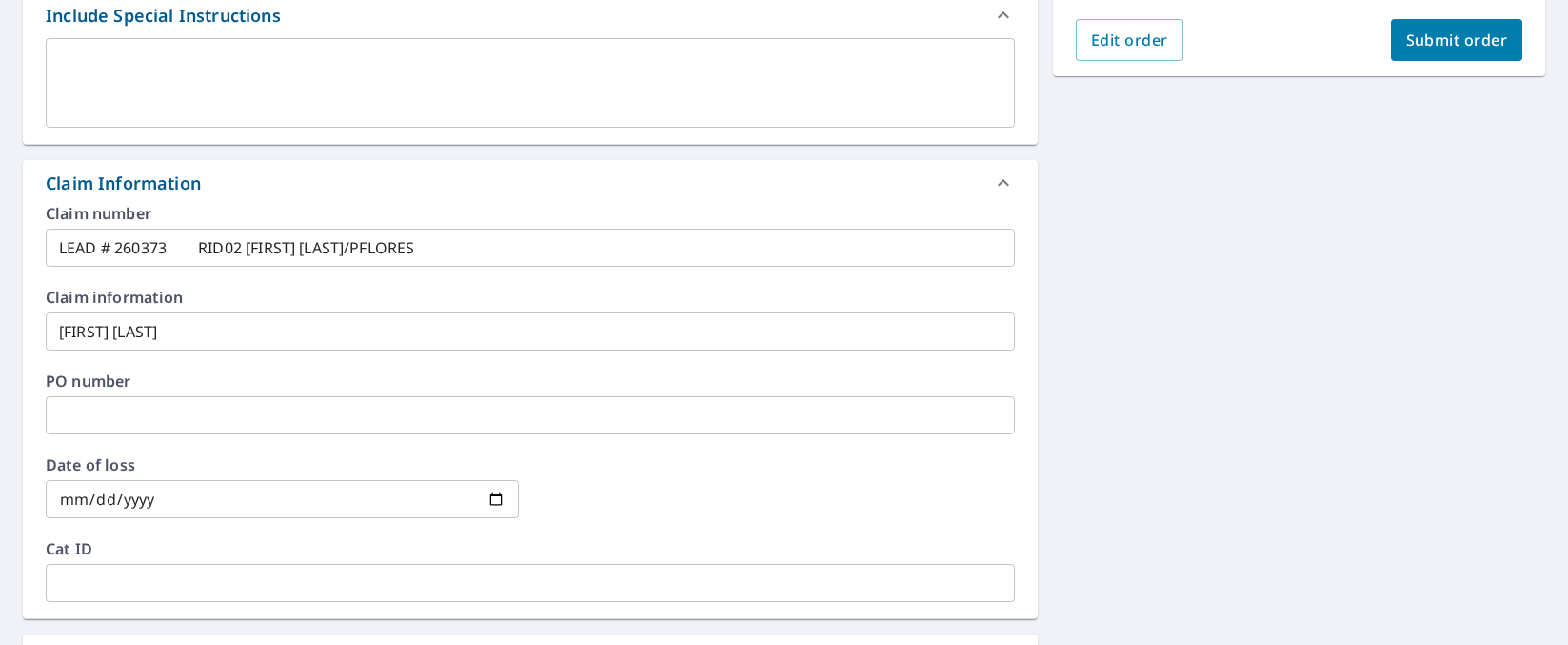 scroll, scrollTop: 554, scrollLeft: 0, axis: vertical 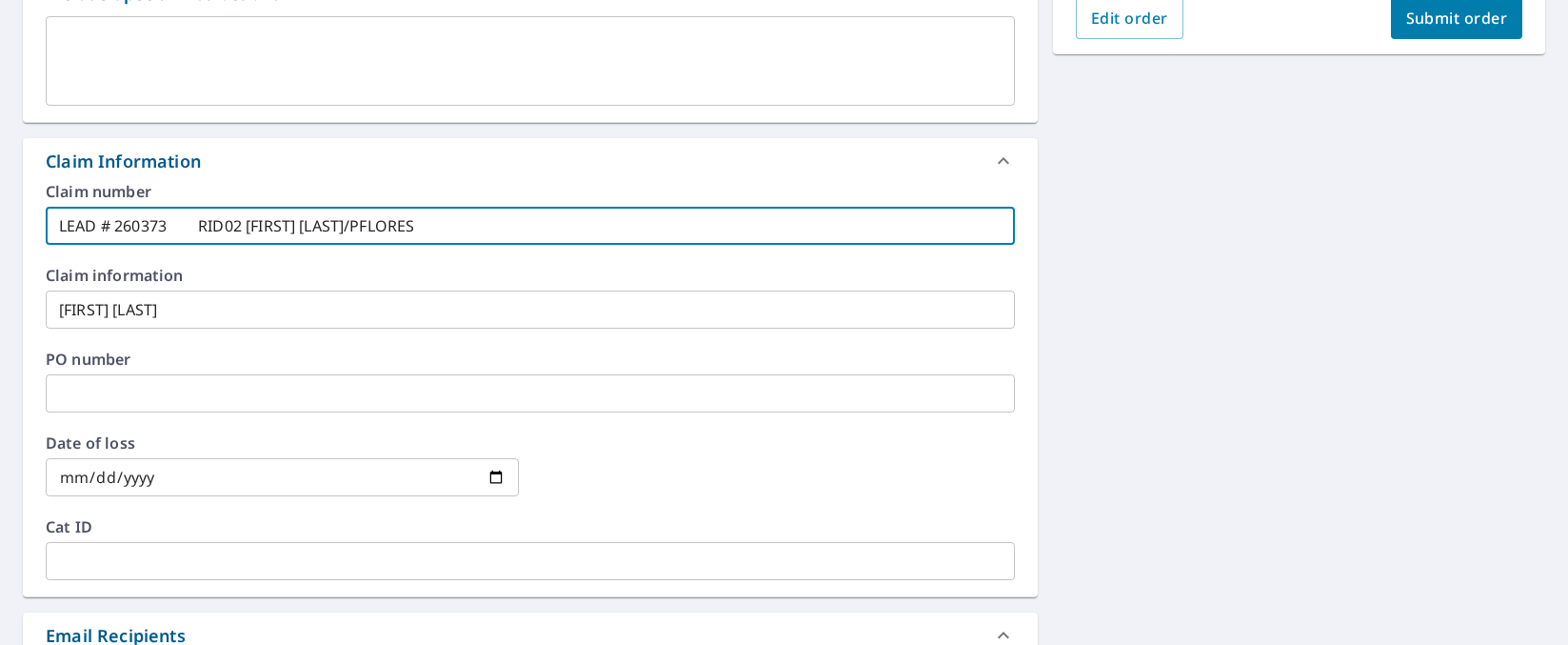 drag, startPoint x: 234, startPoint y: 289, endPoint x: 18, endPoint y: 285, distance: 216.03703 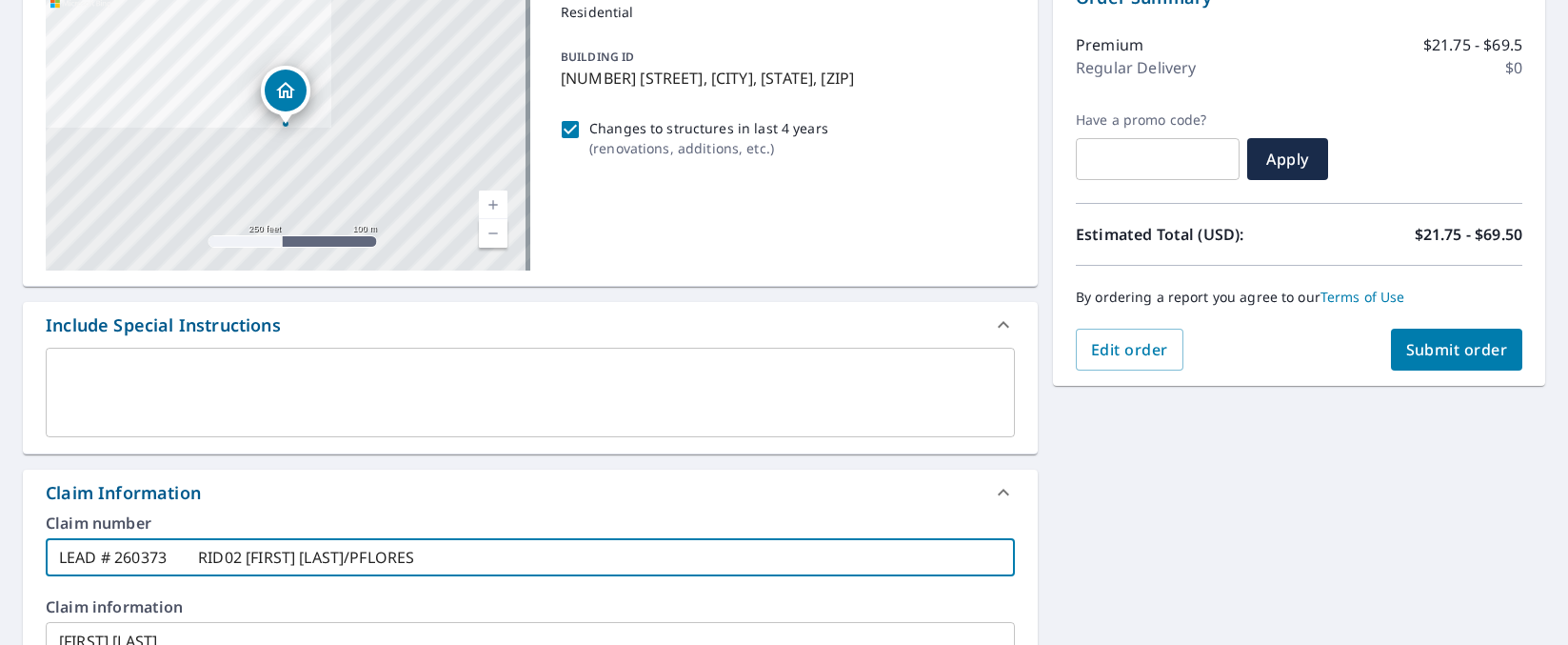 scroll, scrollTop: 286, scrollLeft: 0, axis: vertical 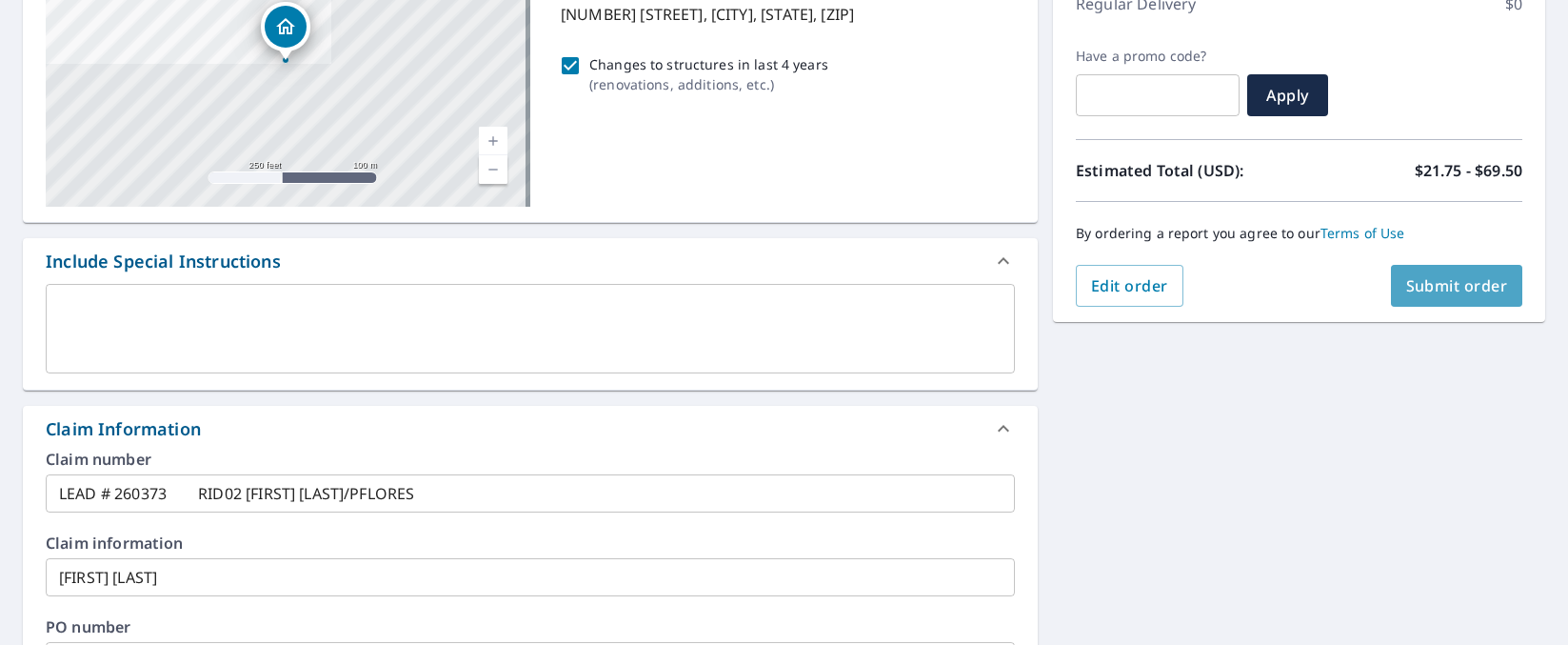 click on "Submit order" at bounding box center [1457, 286] 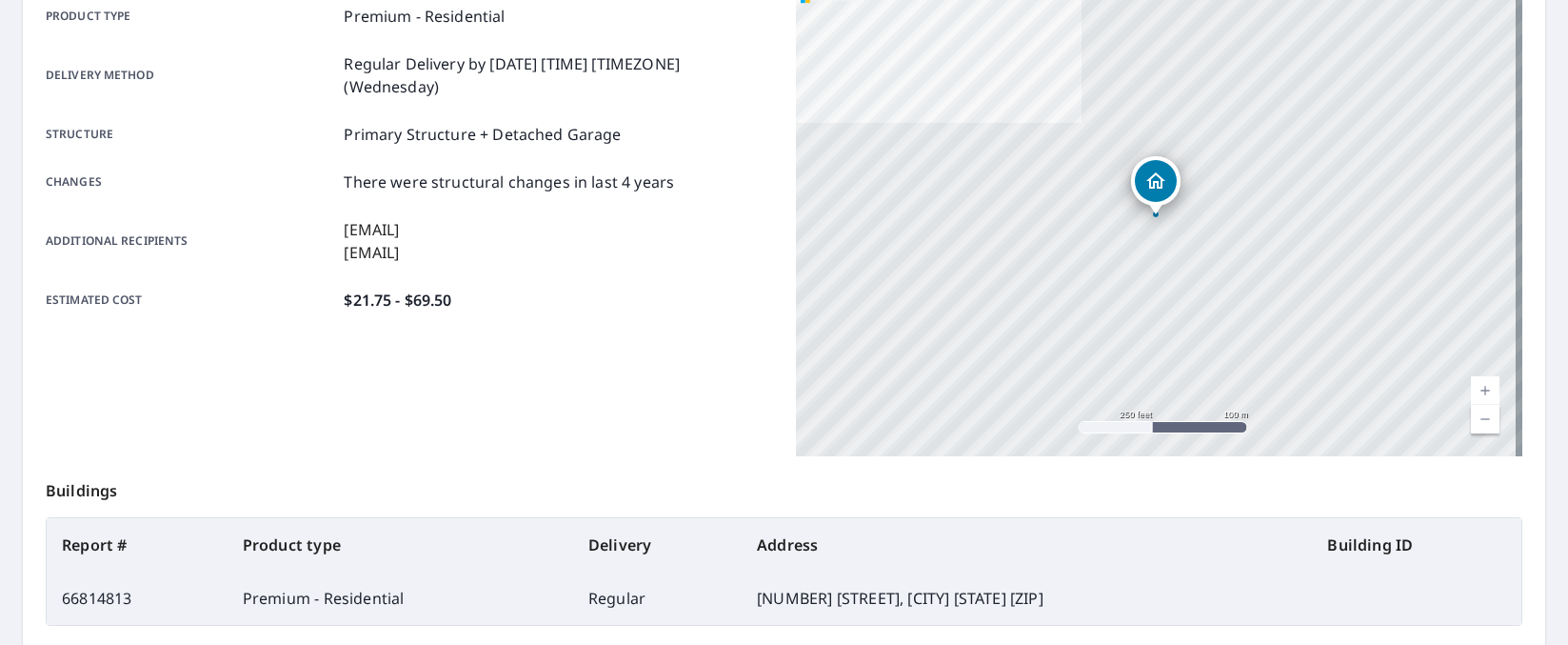 drag, startPoint x: 1538, startPoint y: 427, endPoint x: 943, endPoint y: 501, distance: 599.584 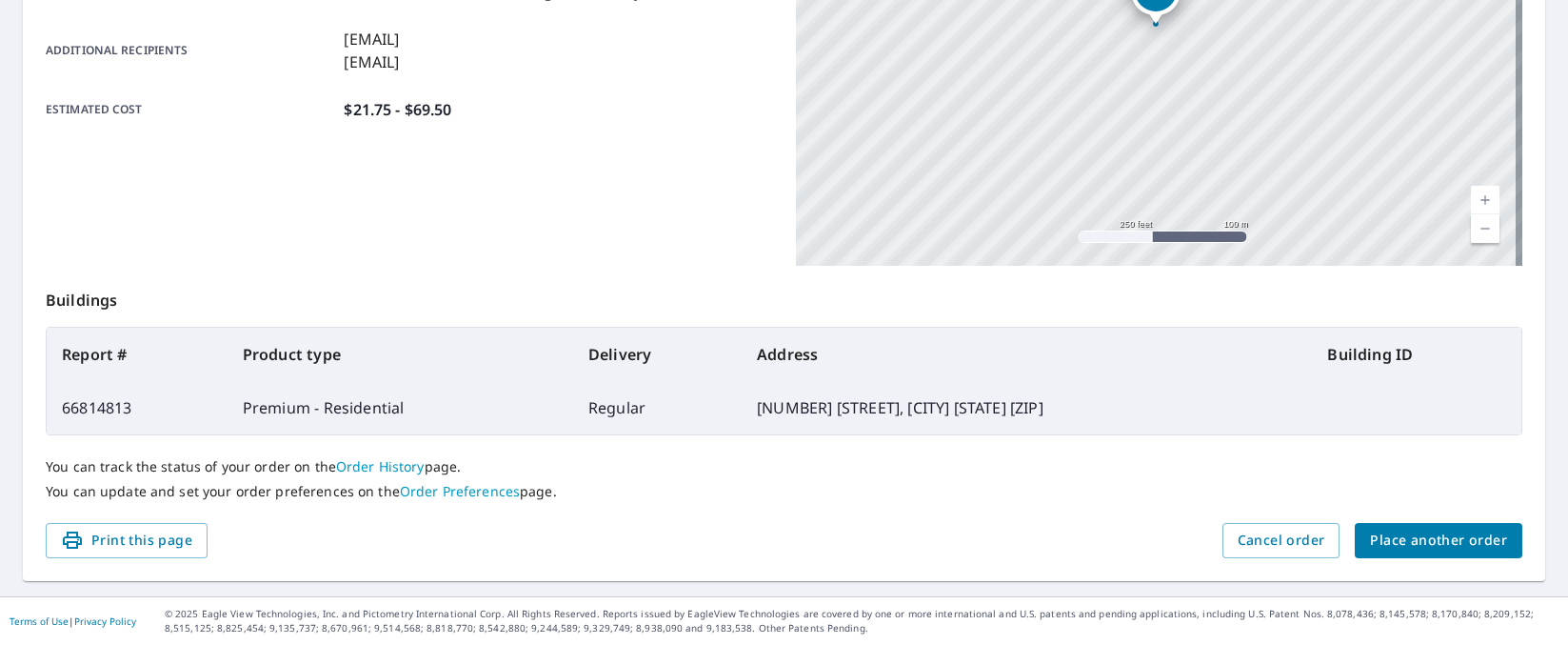 scroll, scrollTop: 519, scrollLeft: 0, axis: vertical 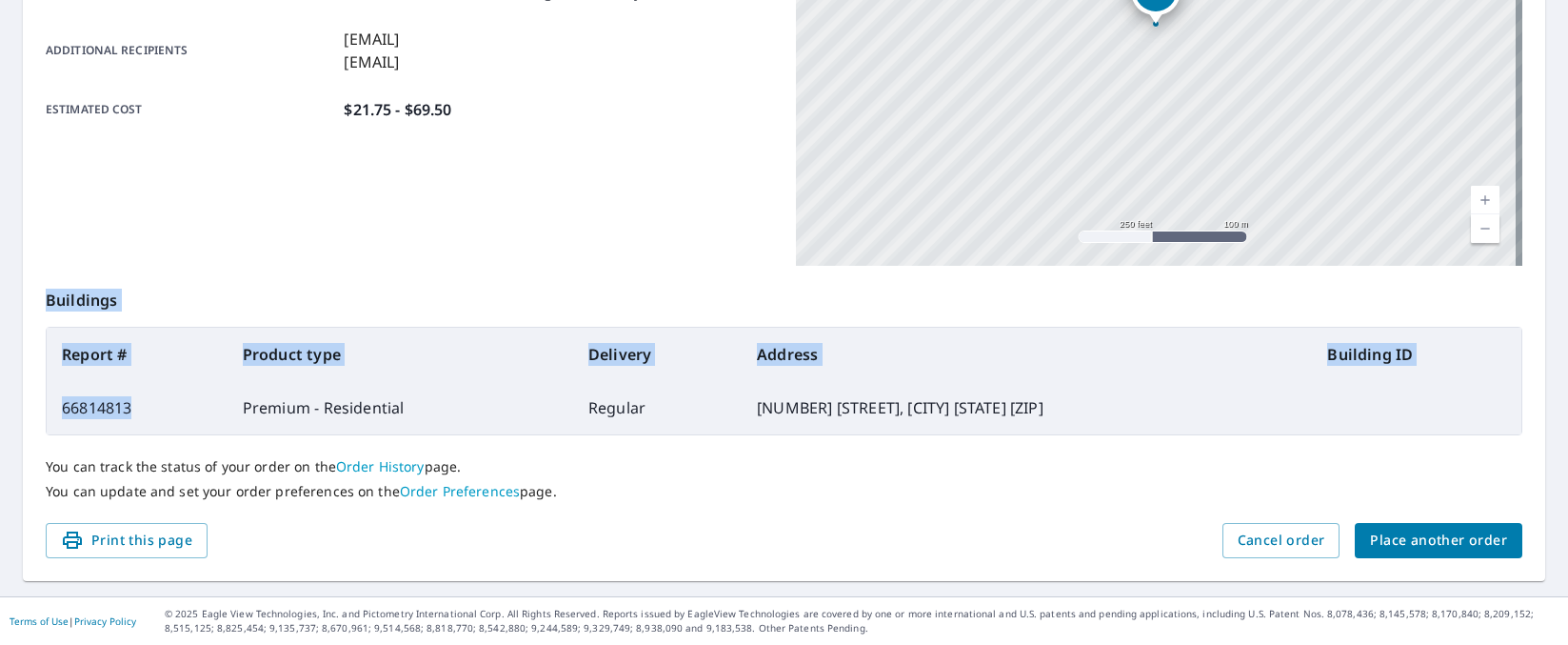 drag, startPoint x: 133, startPoint y: 361, endPoint x: 48, endPoint y: 357, distance: 85.094066 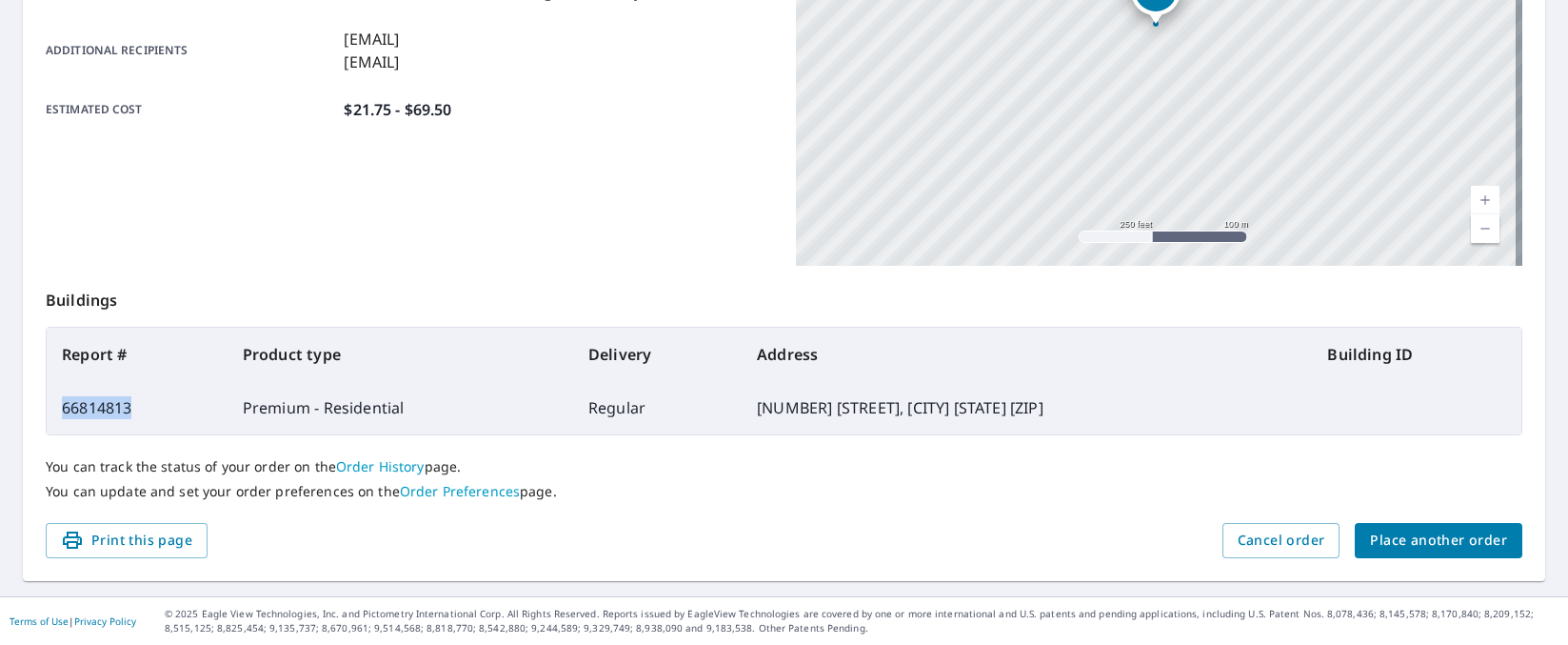 drag, startPoint x: 148, startPoint y: 368, endPoint x: 64, endPoint y: 370, distance: 84.02381 